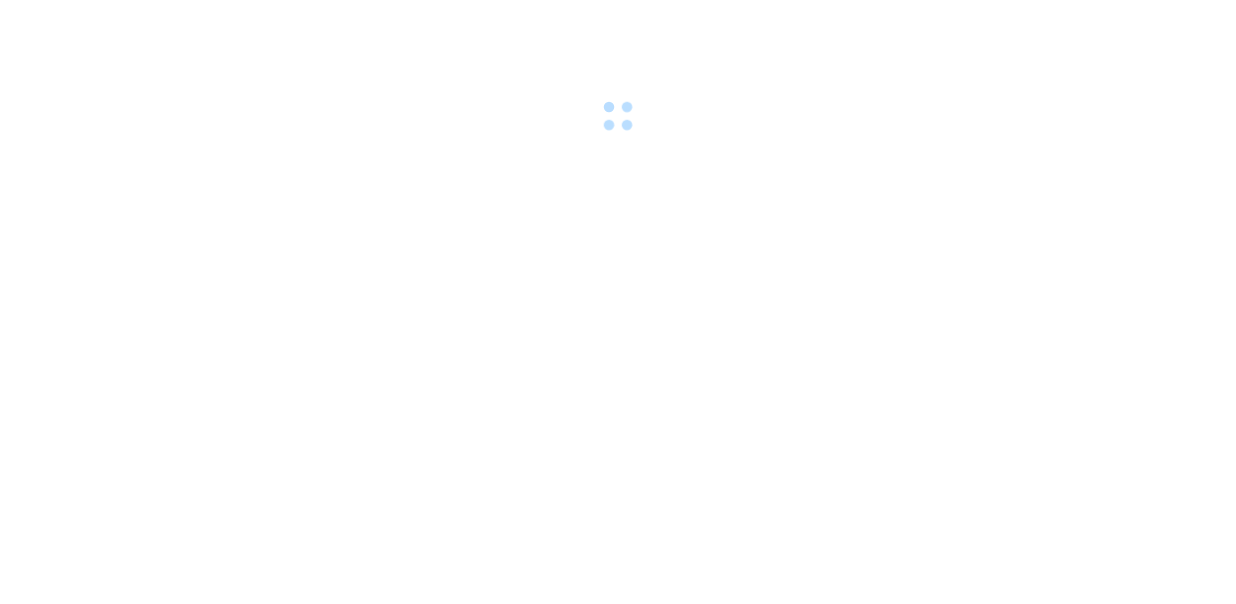 scroll, scrollTop: 0, scrollLeft: 0, axis: both 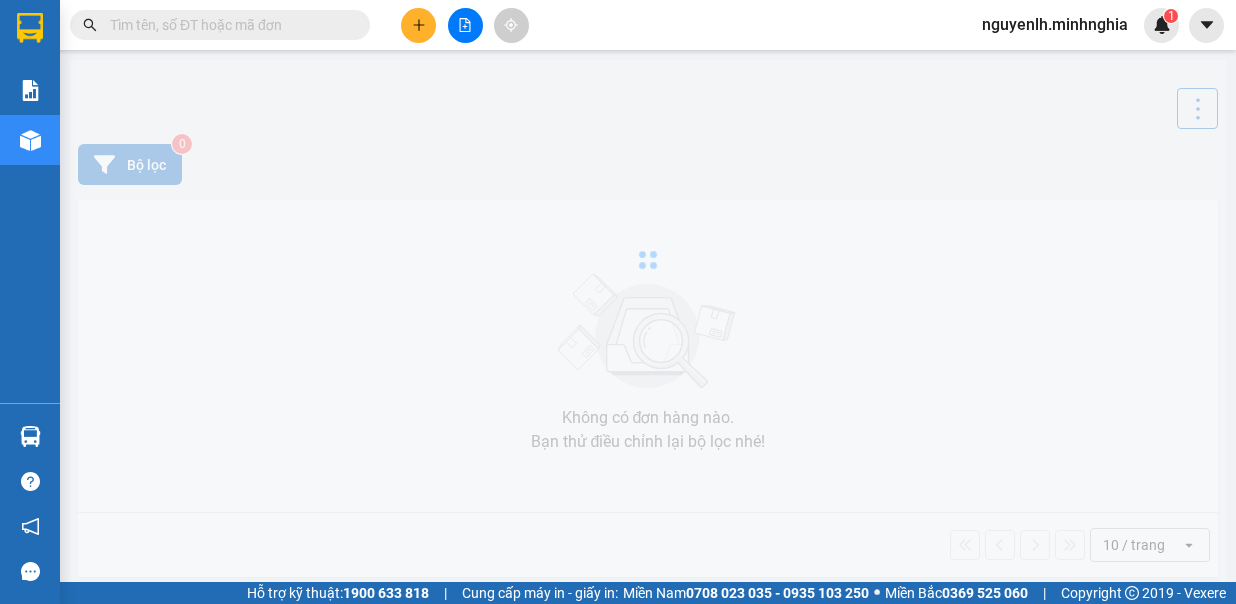 click on "[PERSON_NAME] [PERSON_NAME] [PERSON_NAME] [PERSON_NAME] đến 2,1% Ẩn" at bounding box center (208, 656) 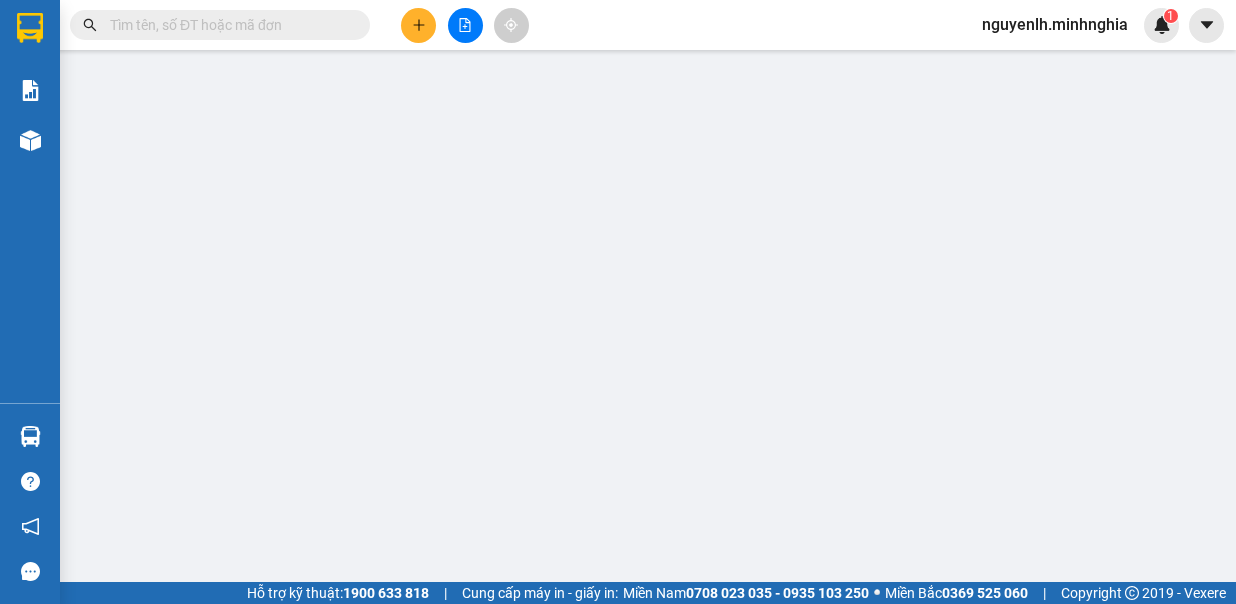click at bounding box center (402, 618) 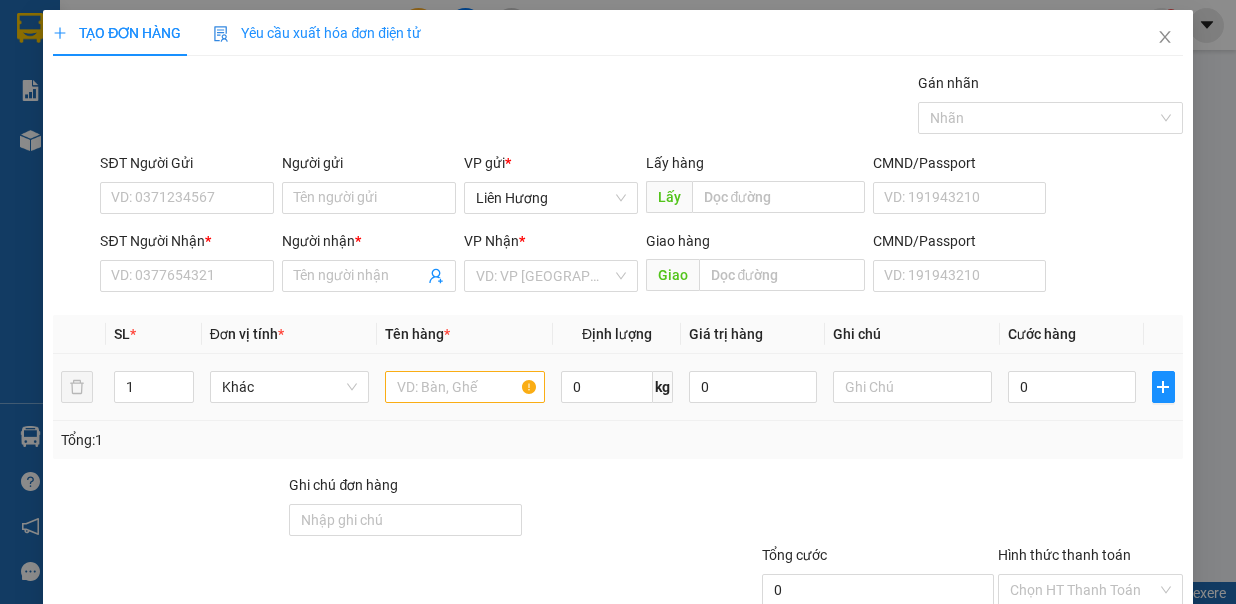 click at bounding box center [465, 387] 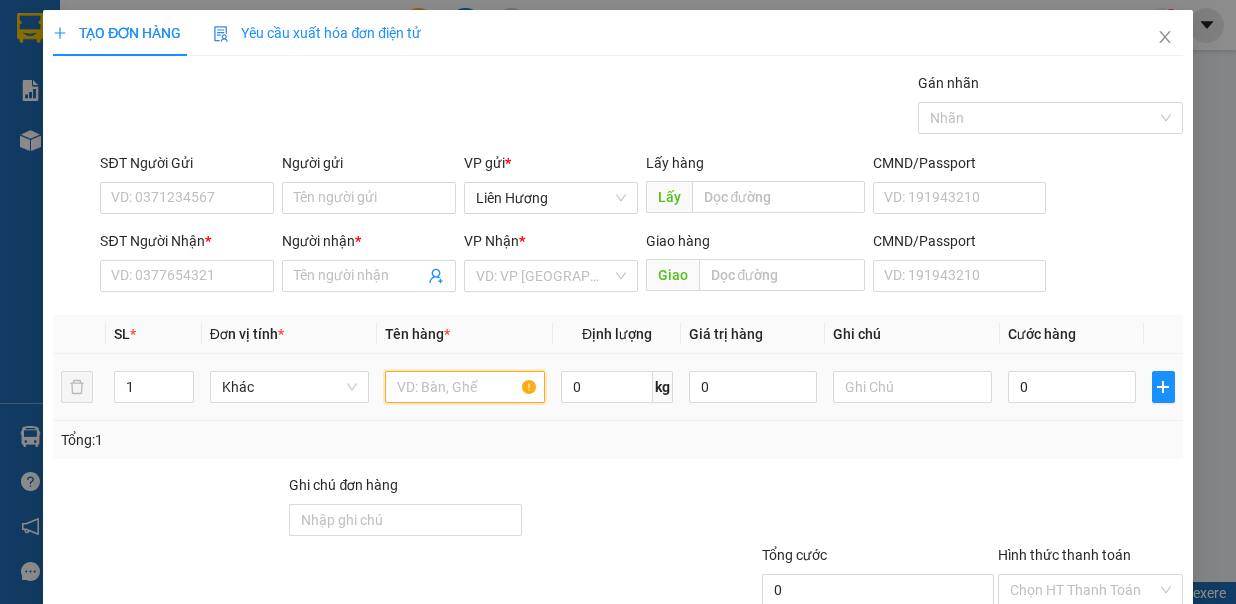 click at bounding box center [465, 387] 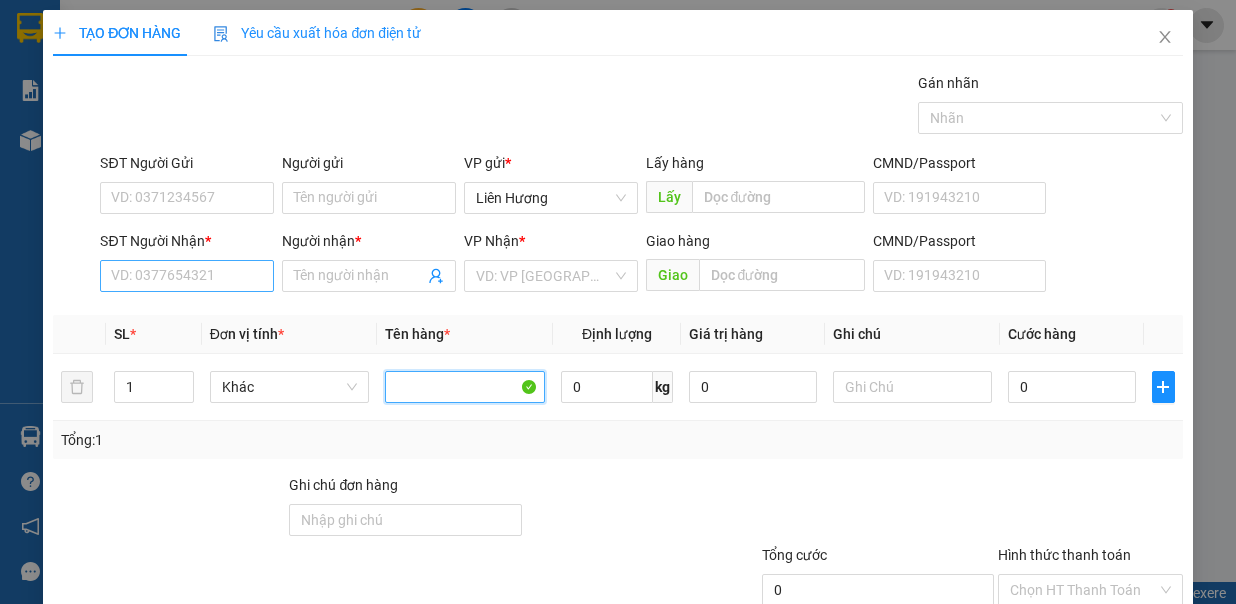 type 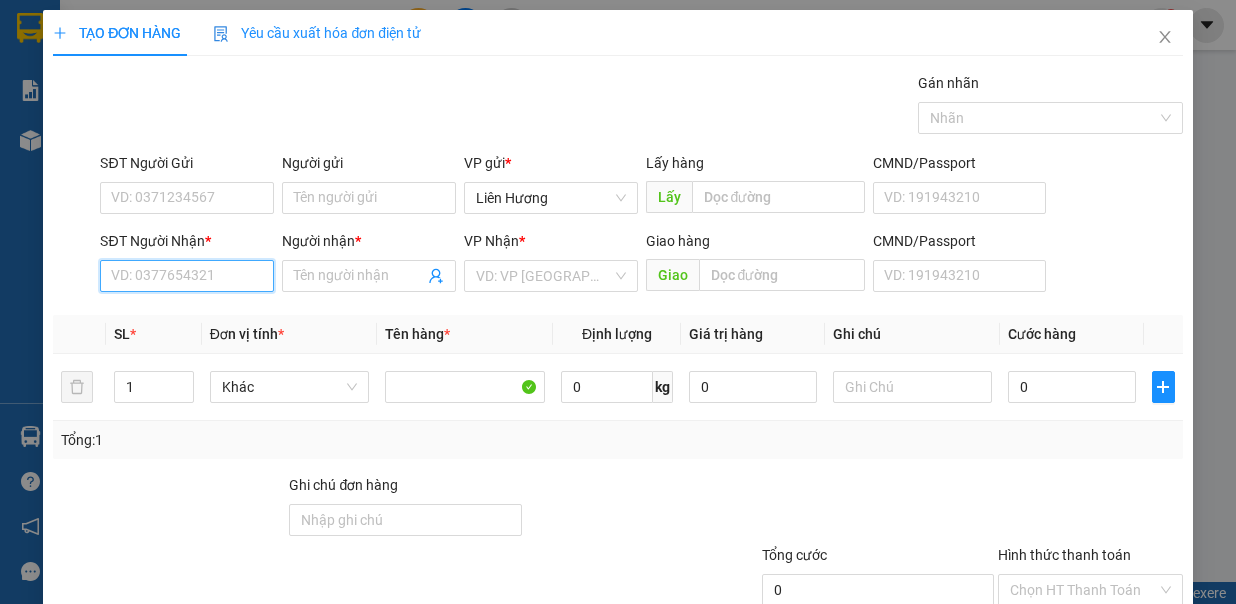 click on "SĐT Người Nhận  *" at bounding box center [187, 276] 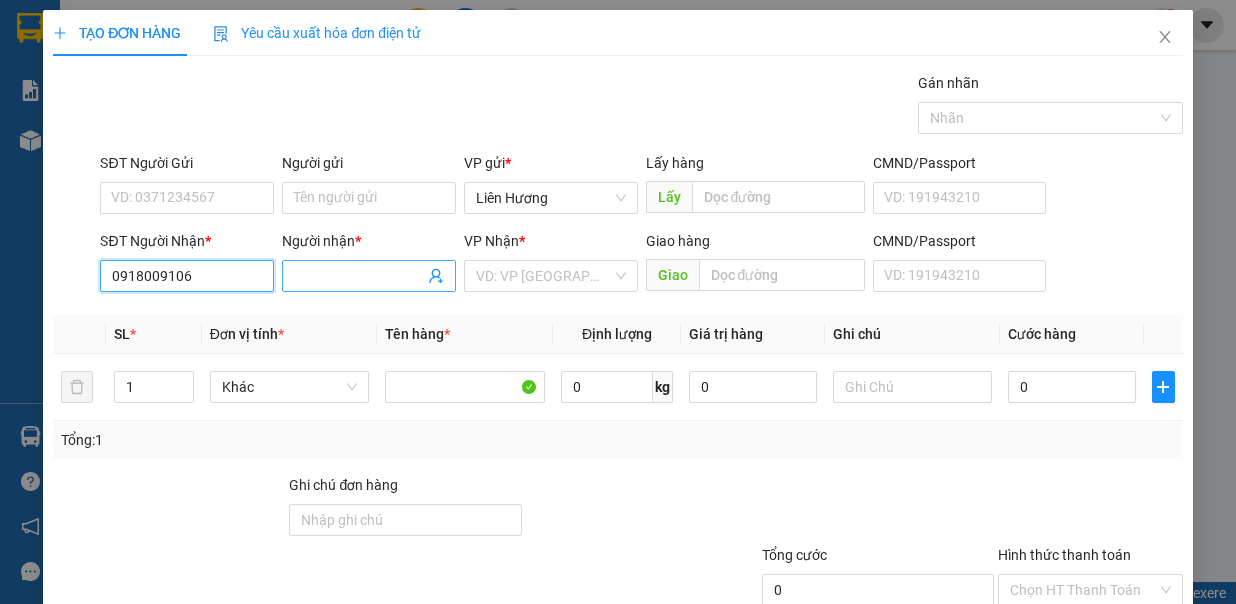 type on "0918009106" 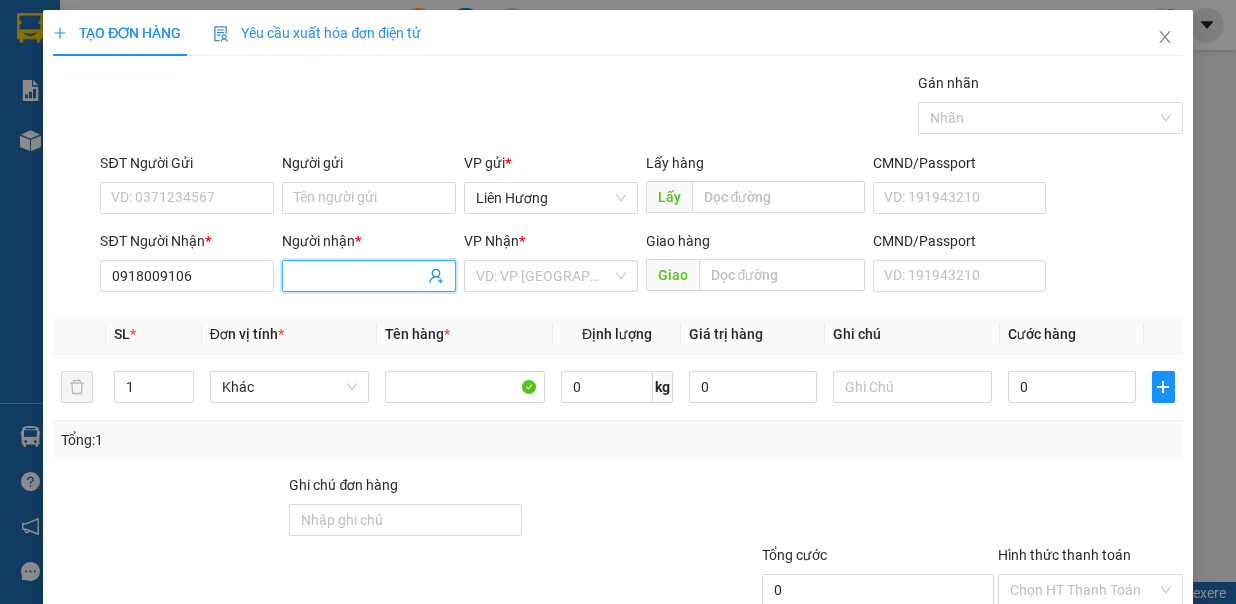 click on "Người nhận  *" at bounding box center (359, 276) 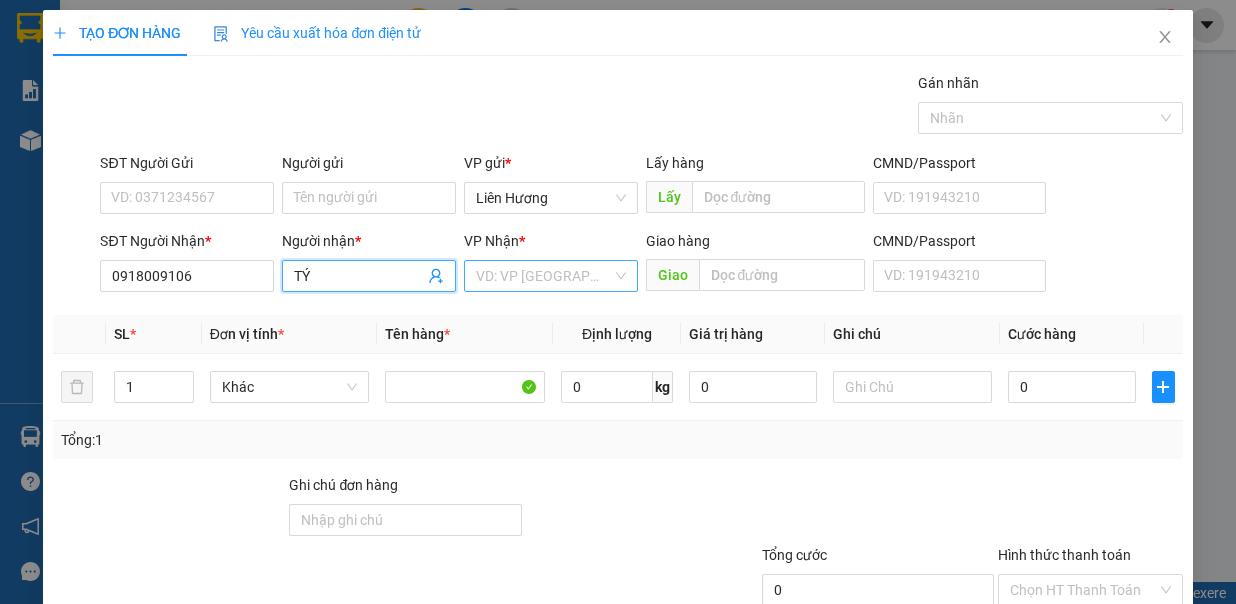type on "TÝ" 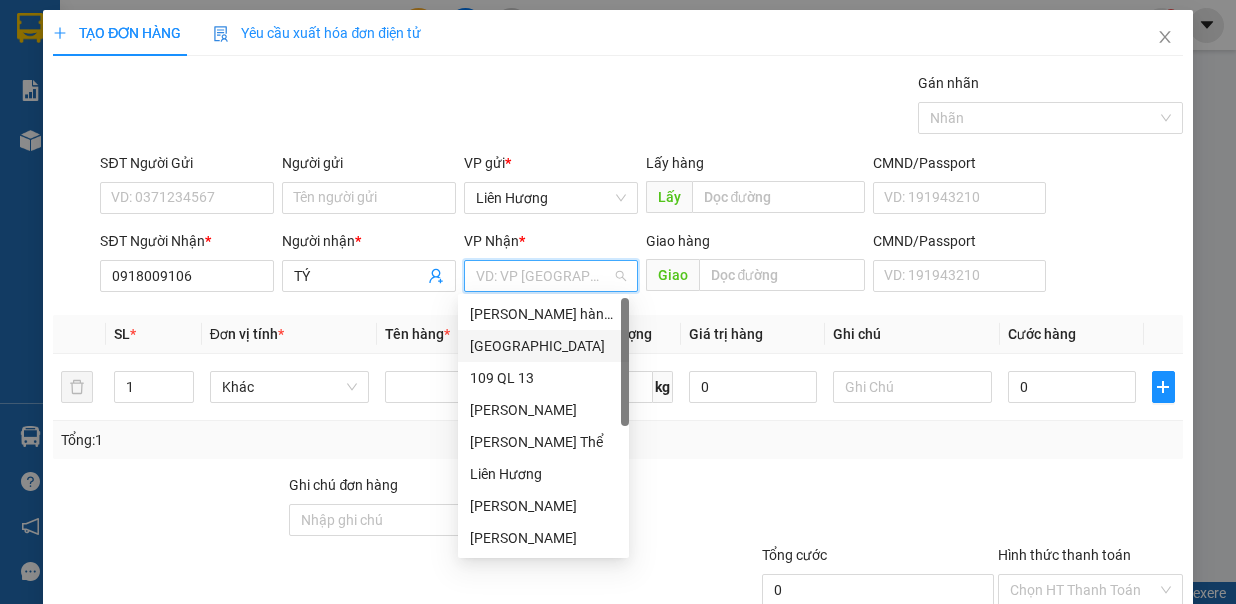 drag, startPoint x: 523, startPoint y: 351, endPoint x: 642, endPoint y: 315, distance: 124.32619 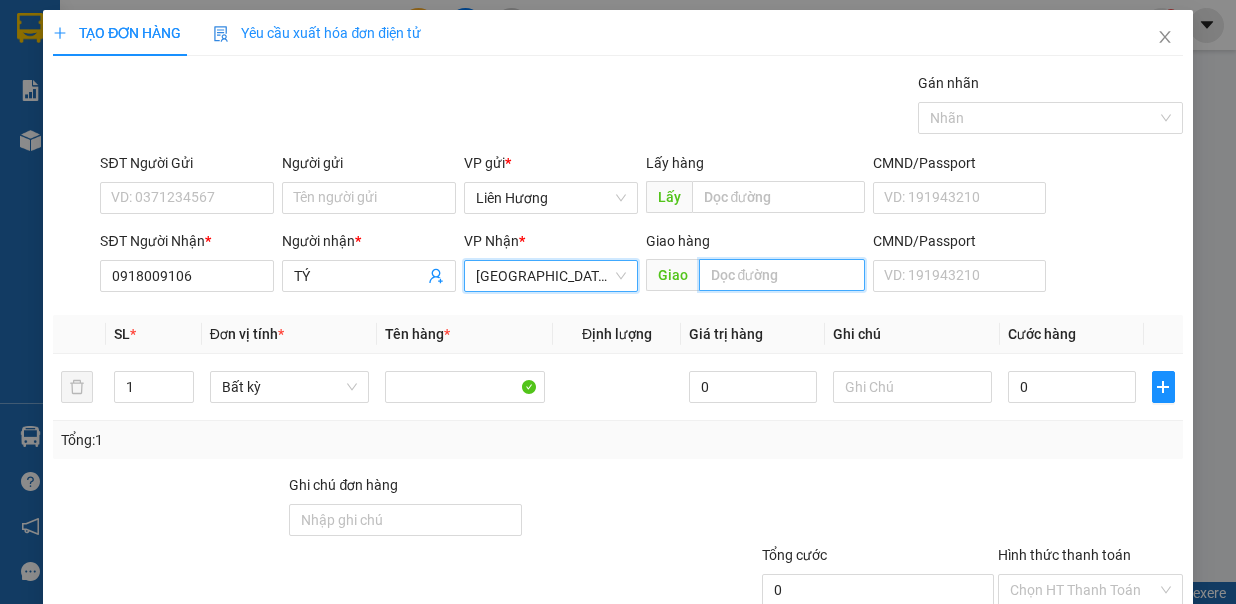 click at bounding box center (782, 275) 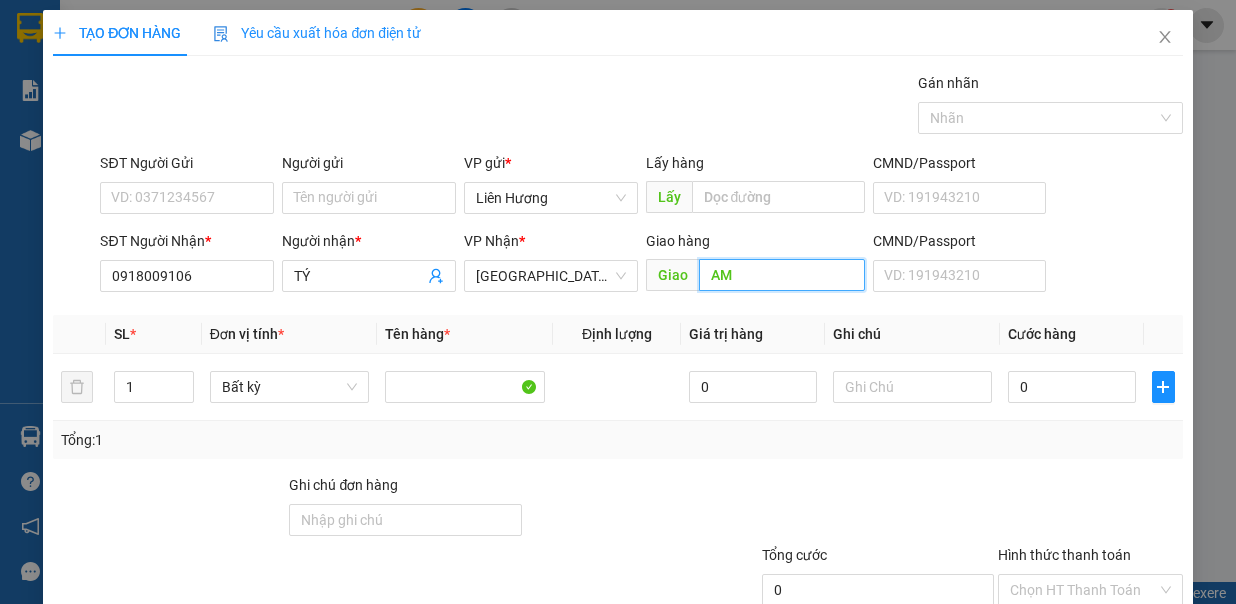 type on "A" 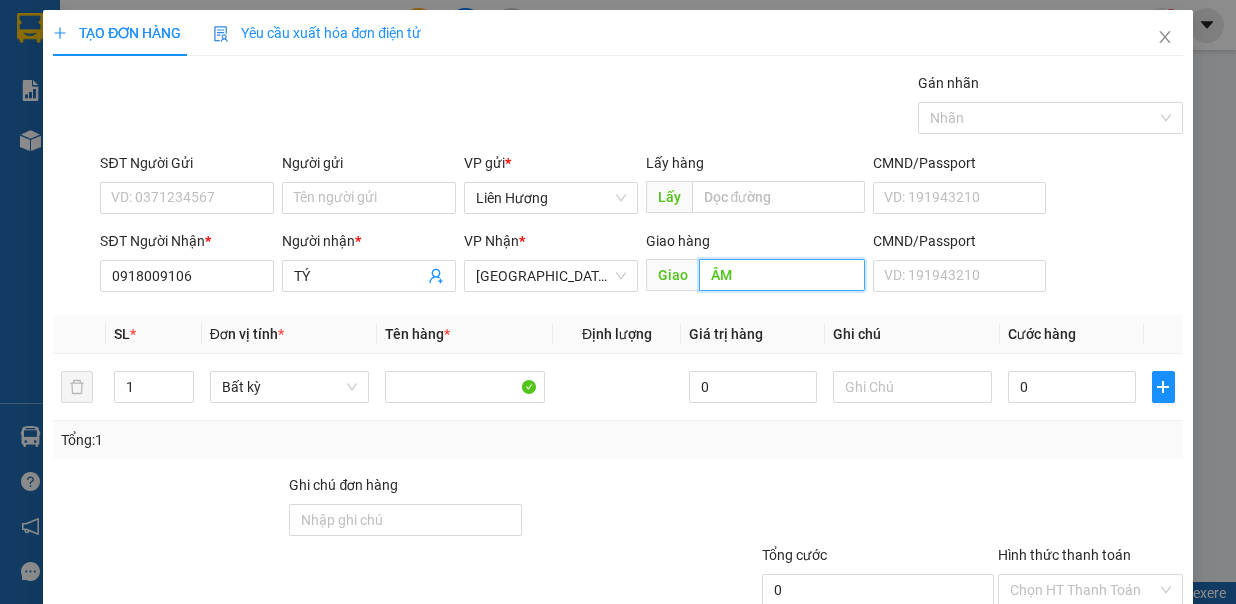 type on "Â" 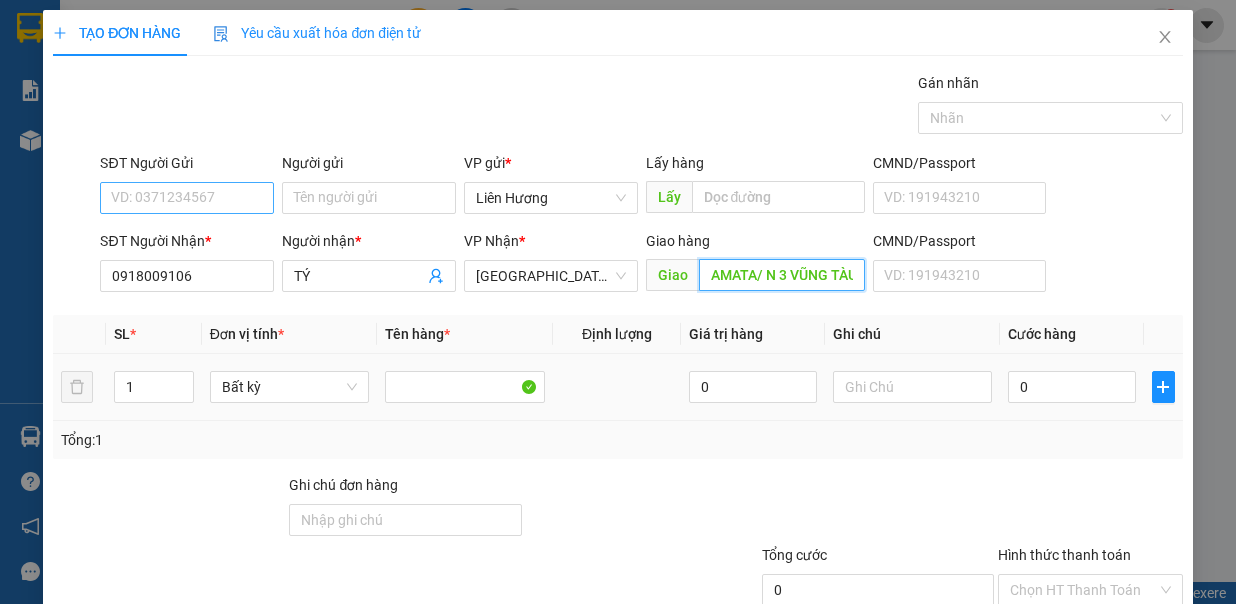 type on "AMATA/ N 3 VŨNG TÀU" 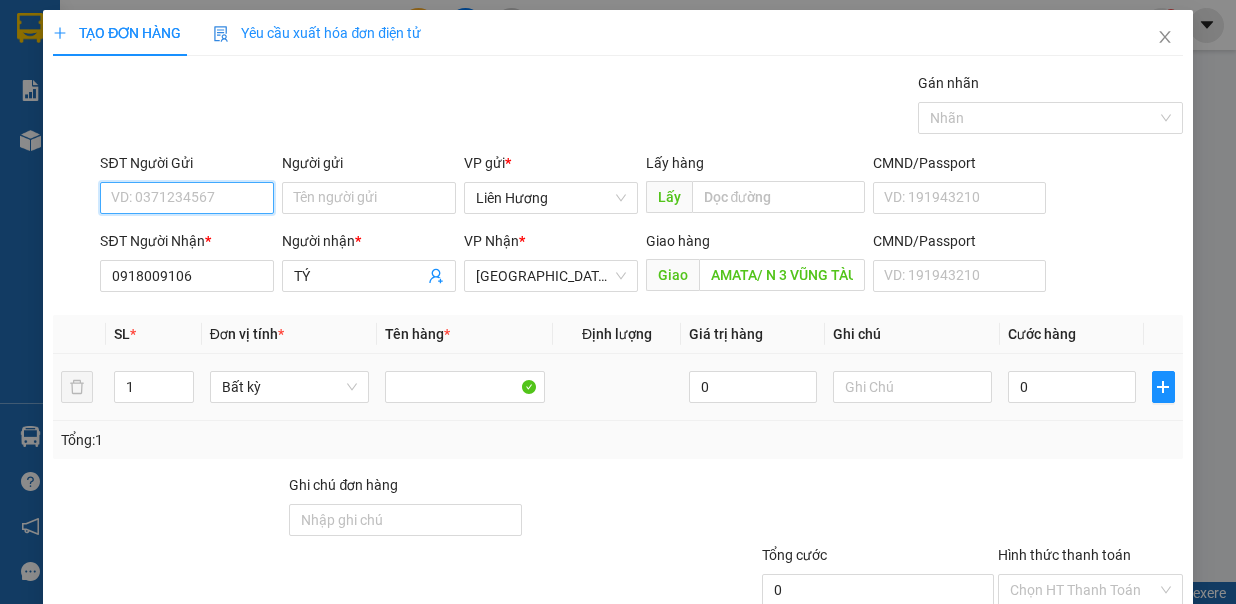 click on "SĐT Người Gửi" at bounding box center [187, 198] 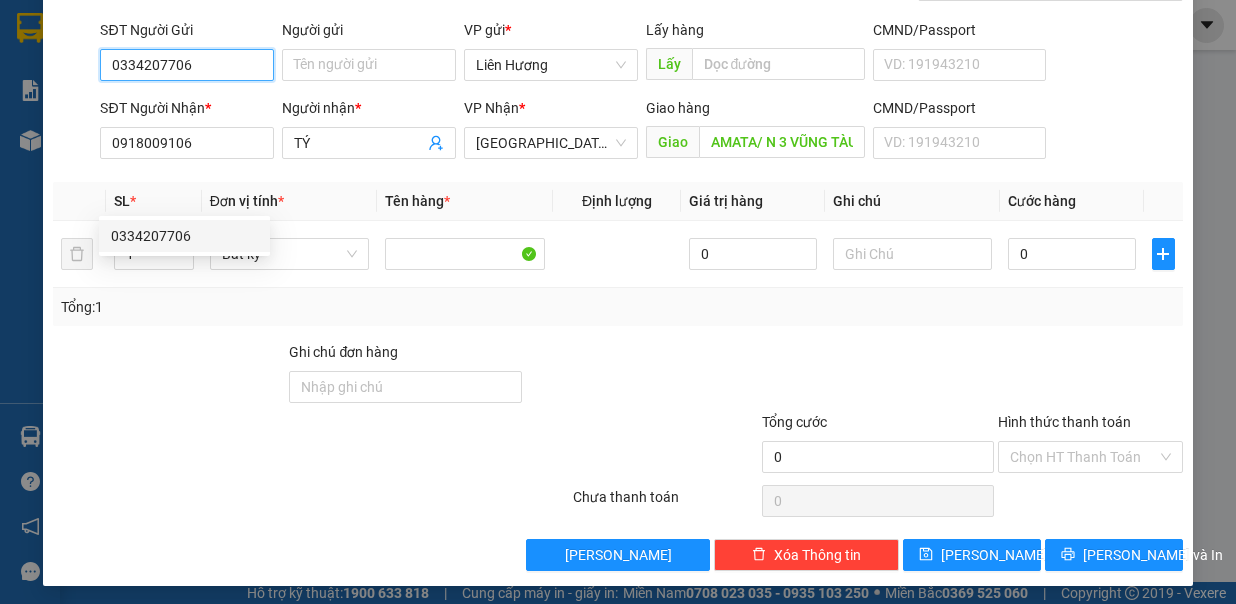 scroll, scrollTop: 0, scrollLeft: 0, axis: both 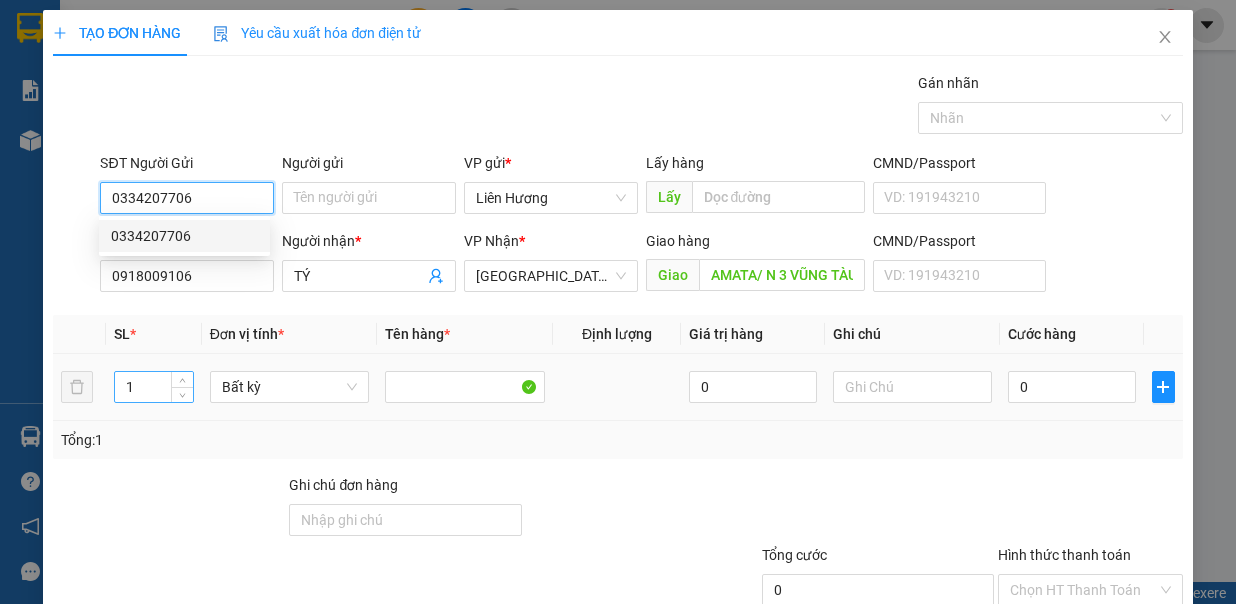 type on "0334207706" 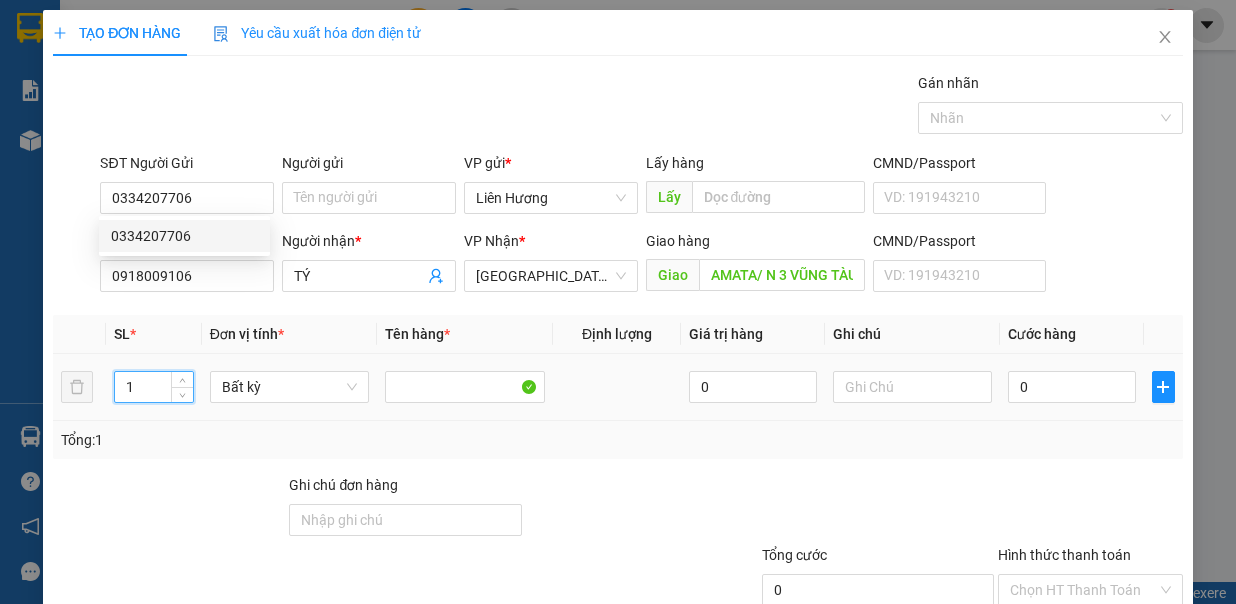 click on "1" at bounding box center [154, 387] 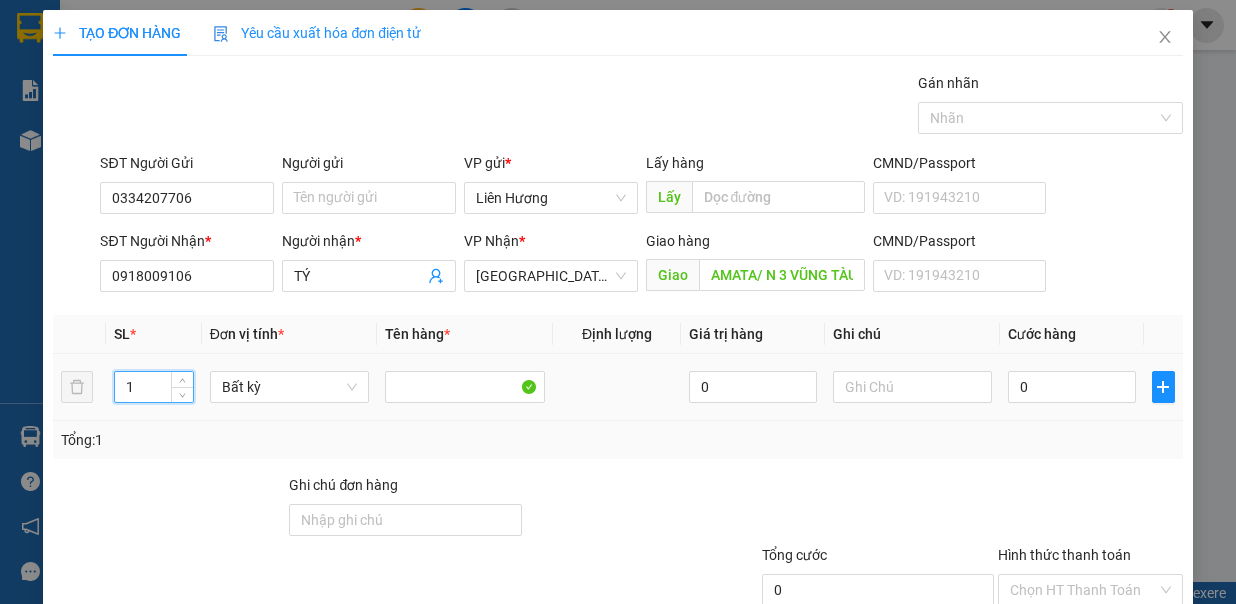 type on "2" 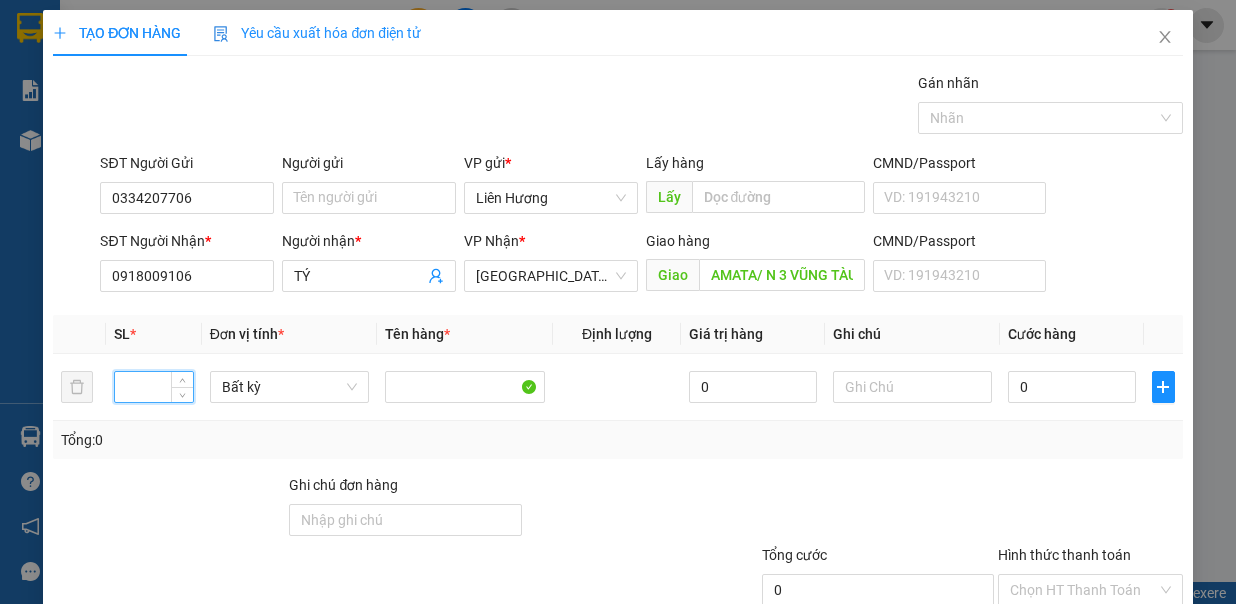 scroll, scrollTop: 100, scrollLeft: 0, axis: vertical 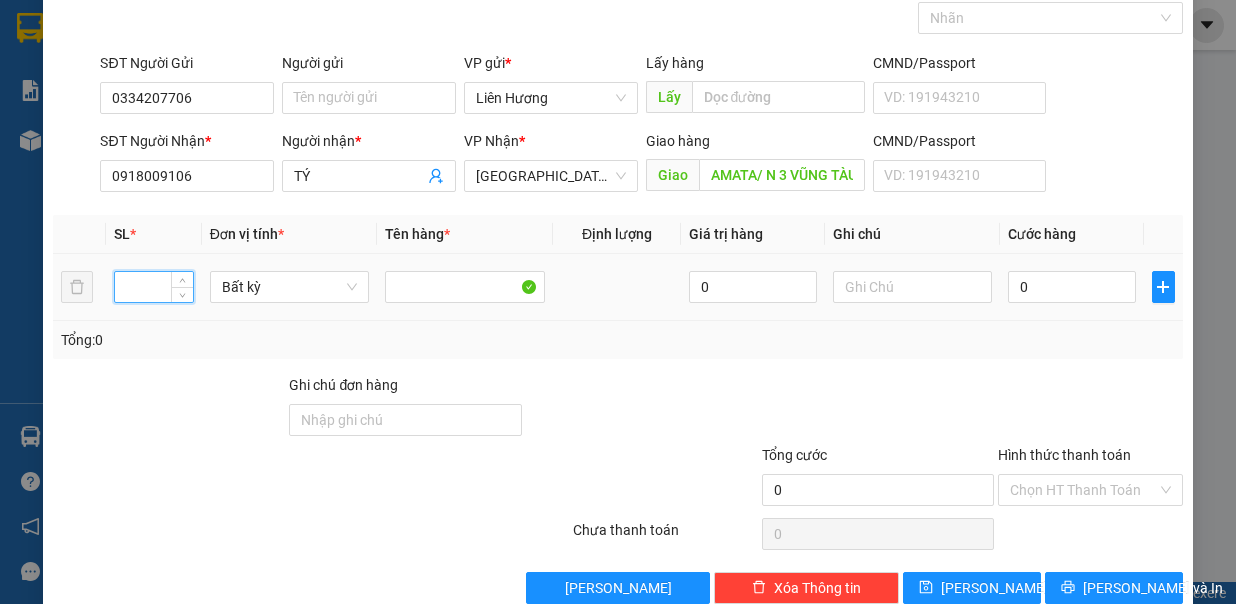 type 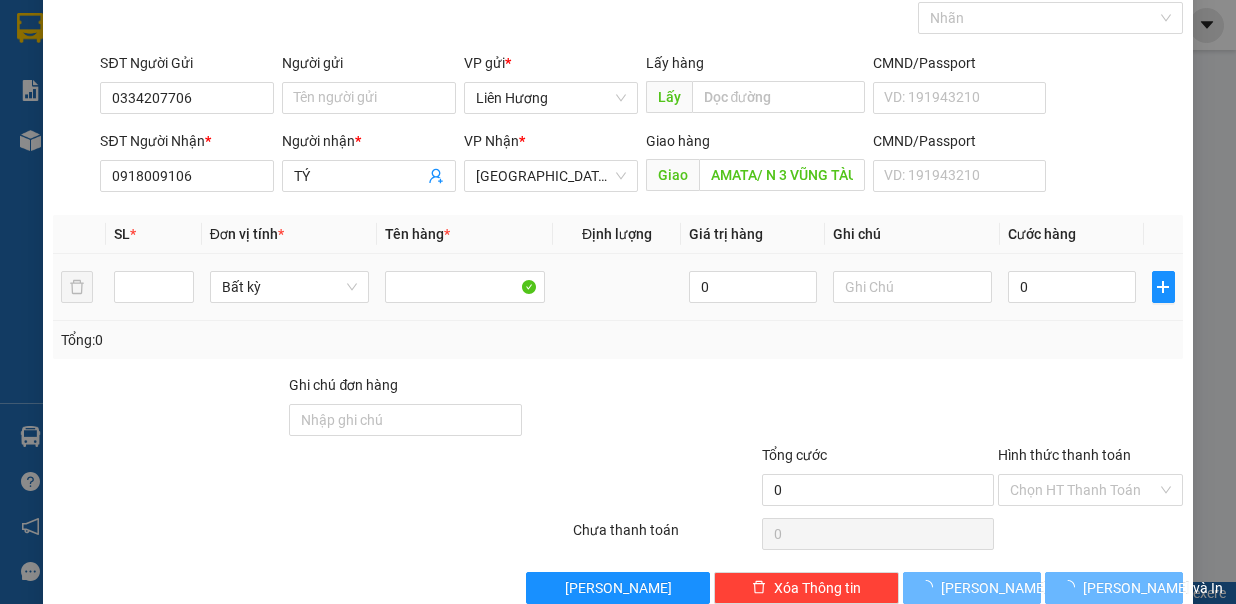 click at bounding box center [913, 287] 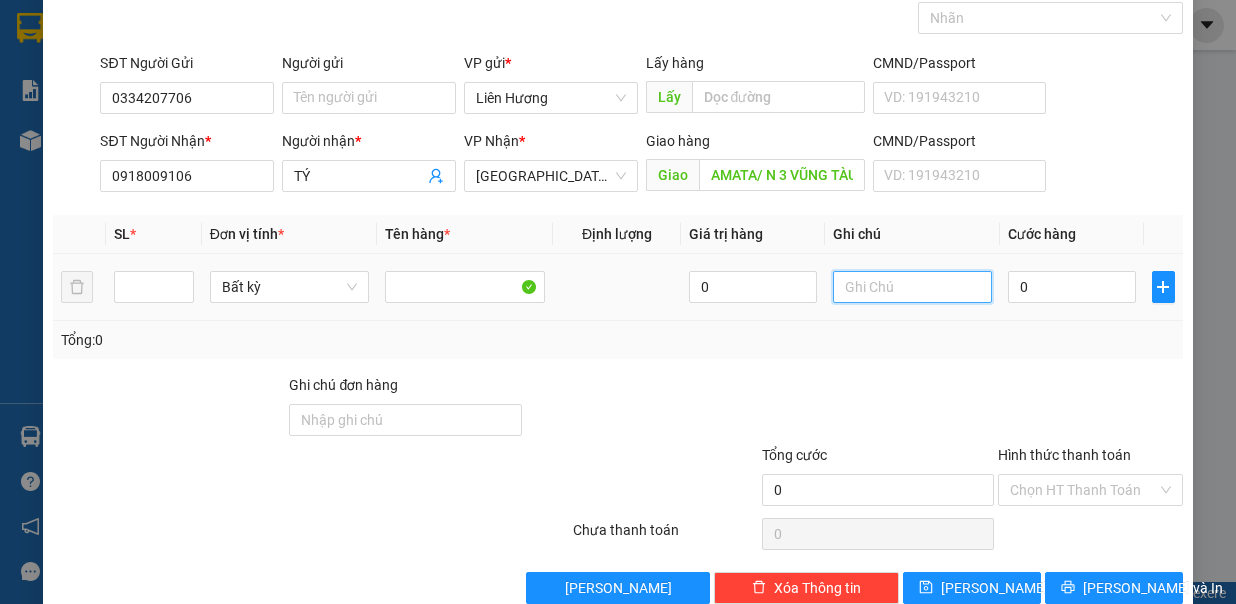 click at bounding box center (913, 287) 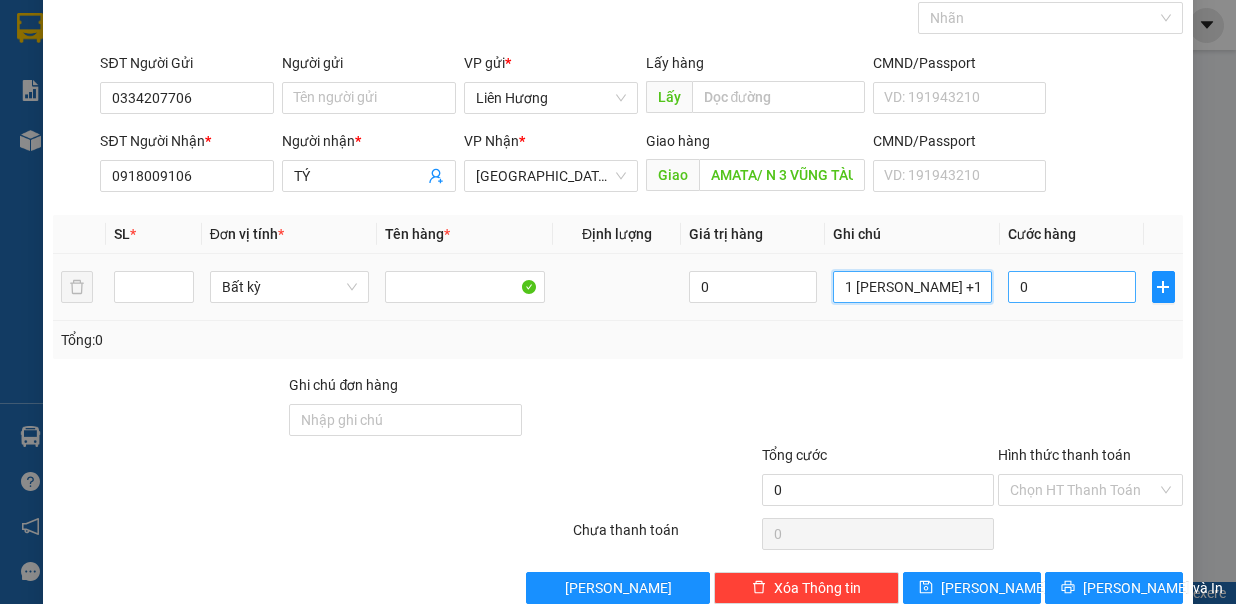 type on "1 [PERSON_NAME] +1 TH GIẤY" 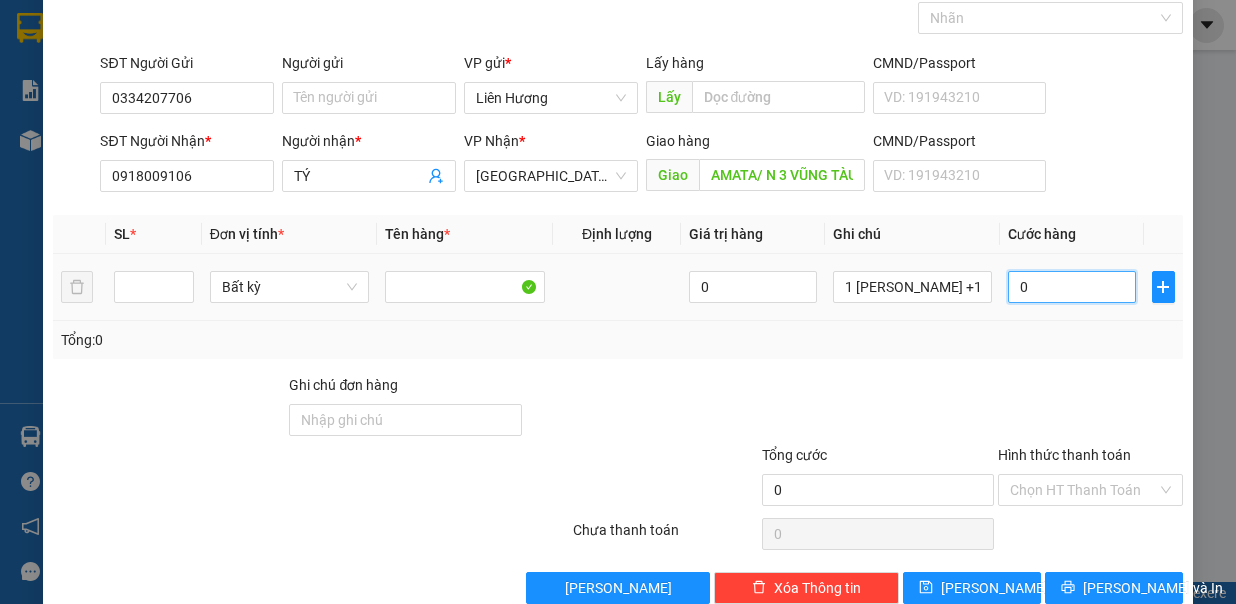 click on "0" at bounding box center (1072, 287) 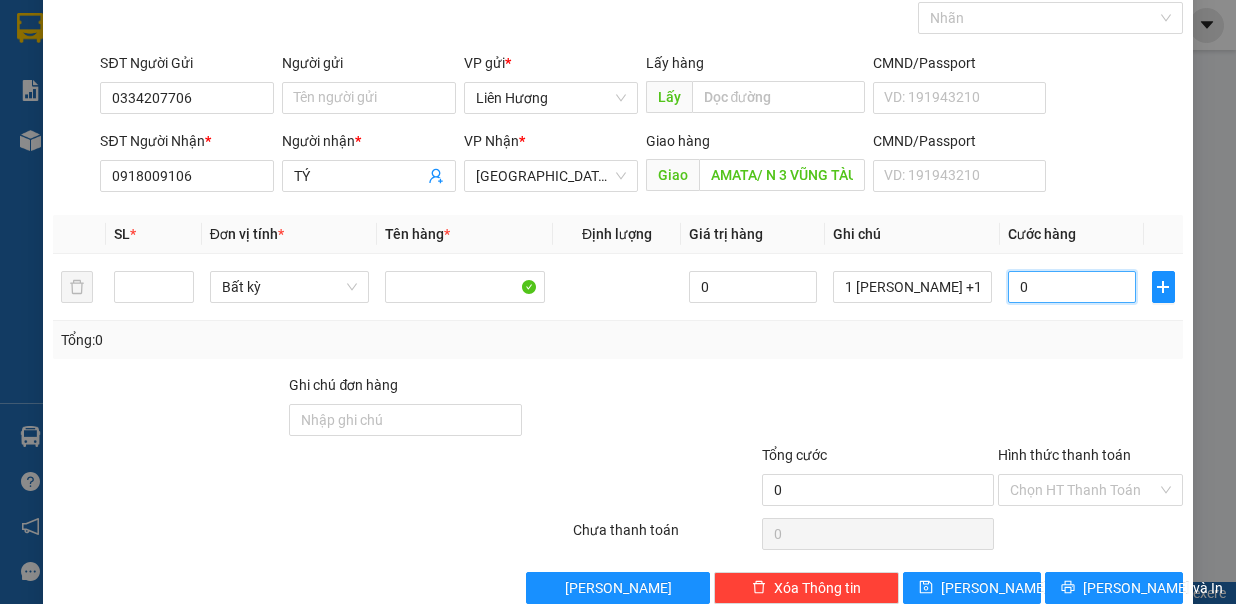 type on "1" 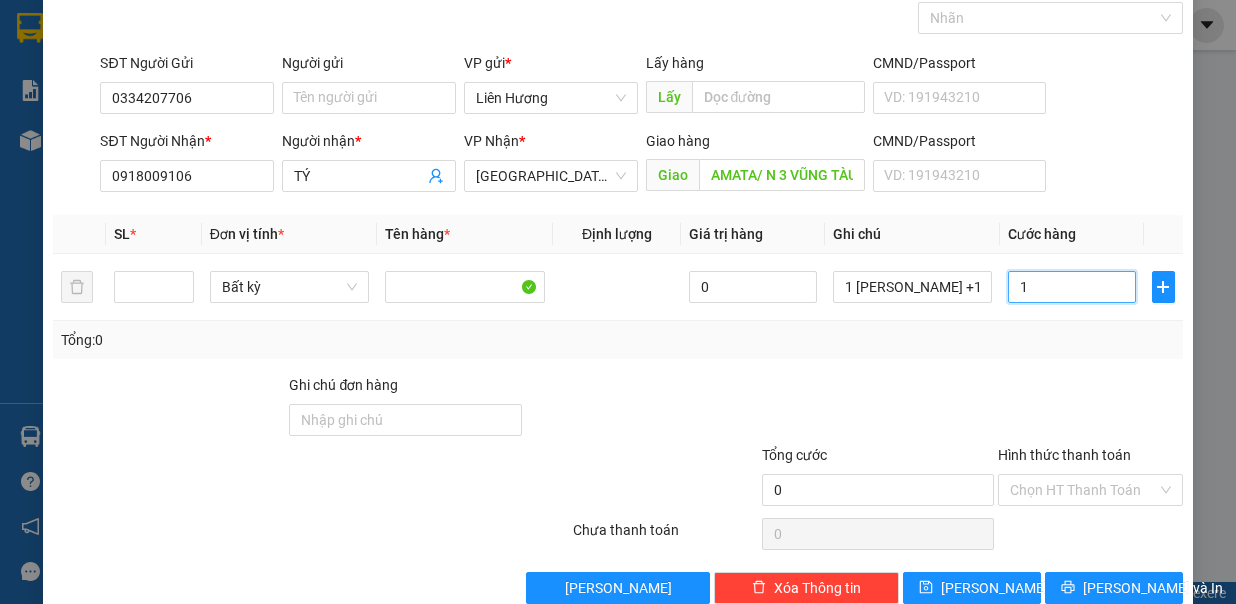 type on "1" 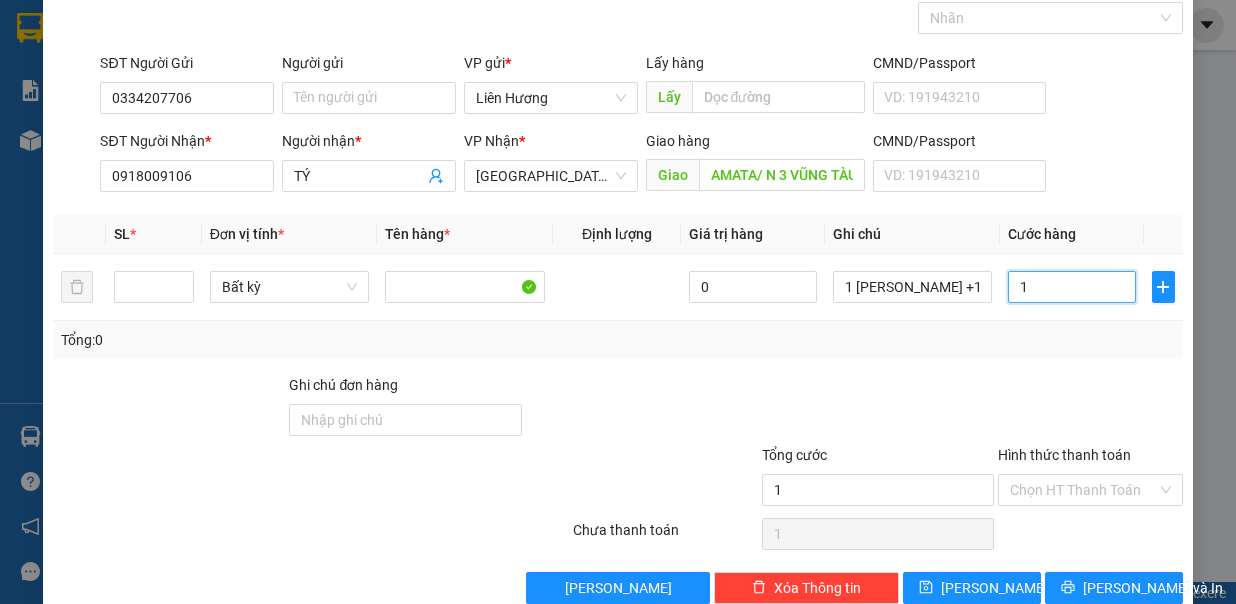 type on "10" 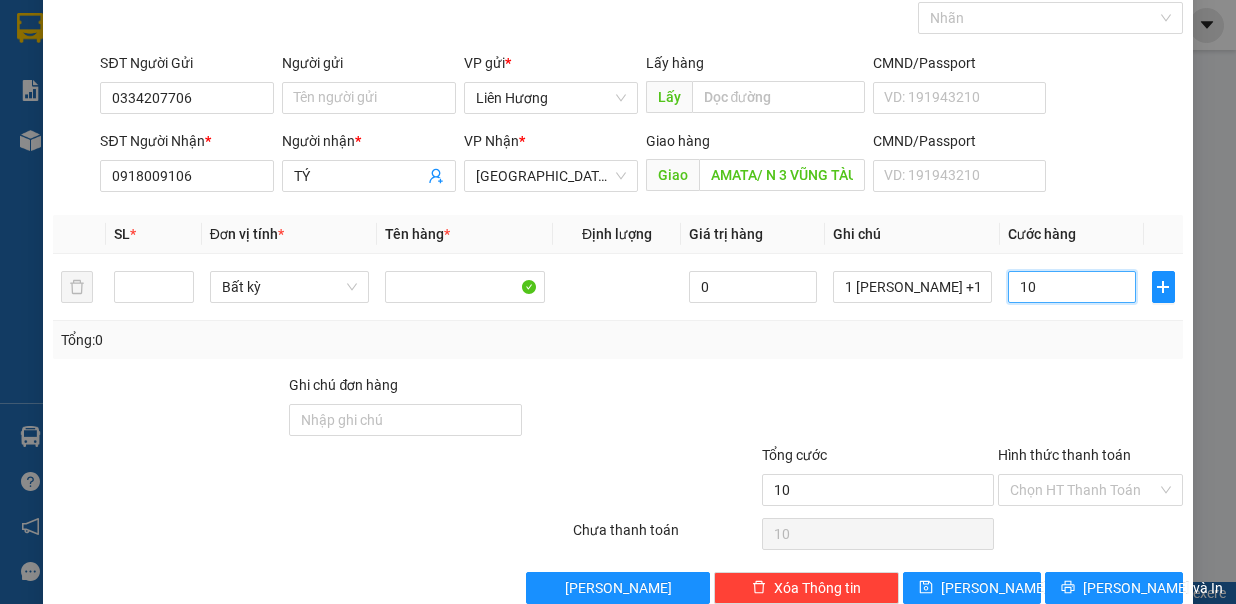 type on "100" 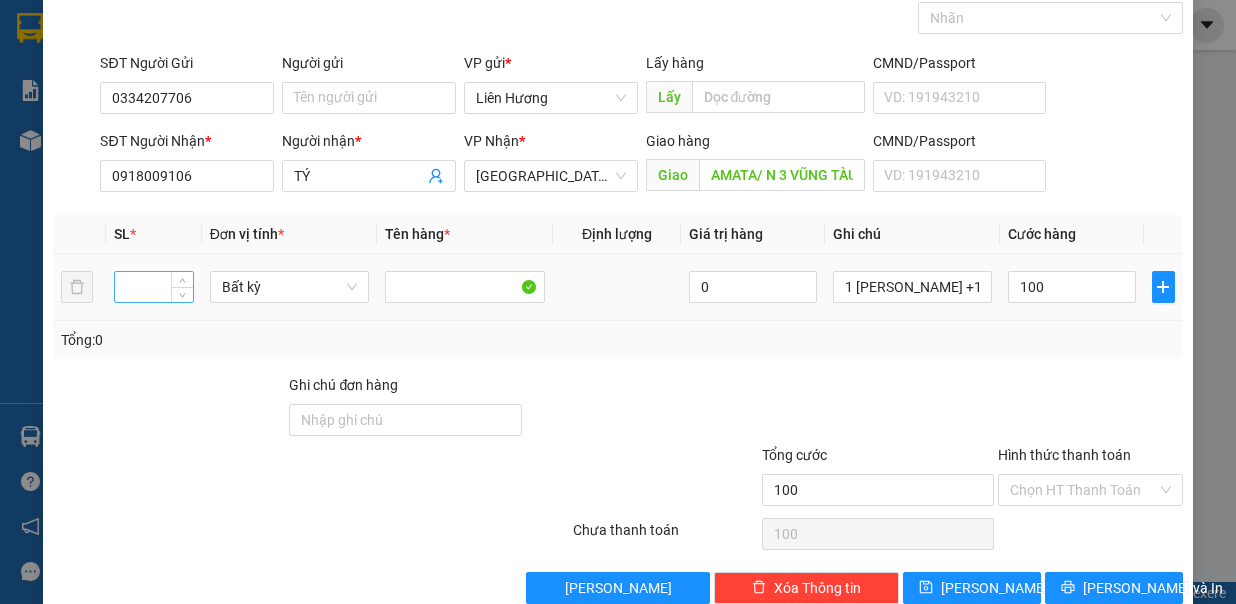 type on "100.000" 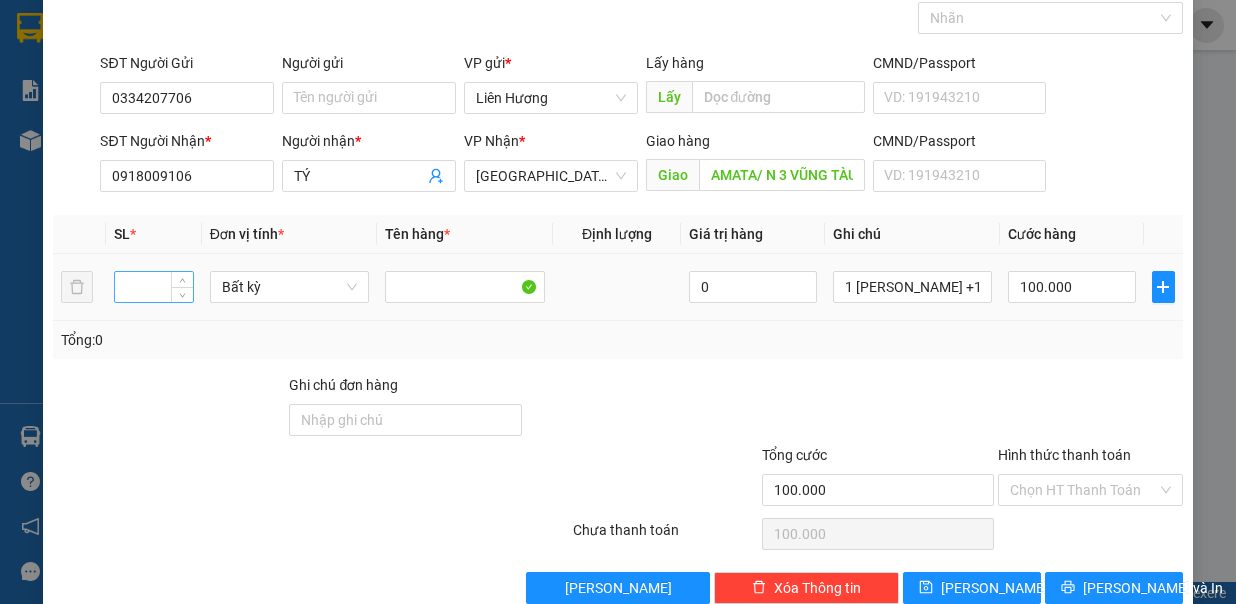 click at bounding box center [154, 287] 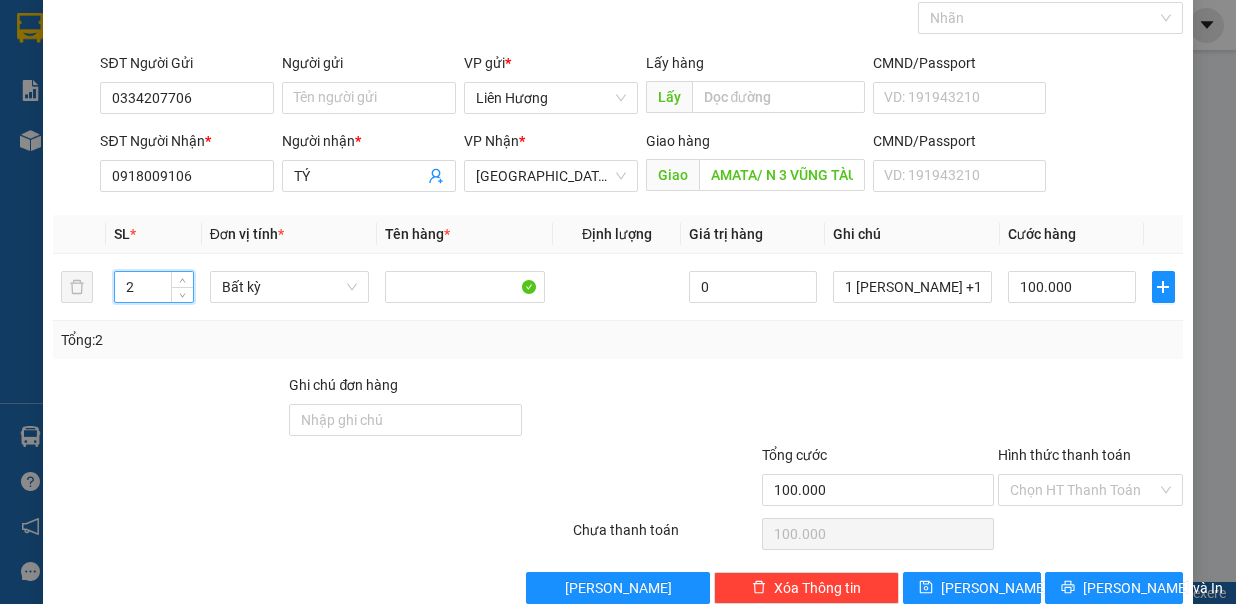 type on "2" 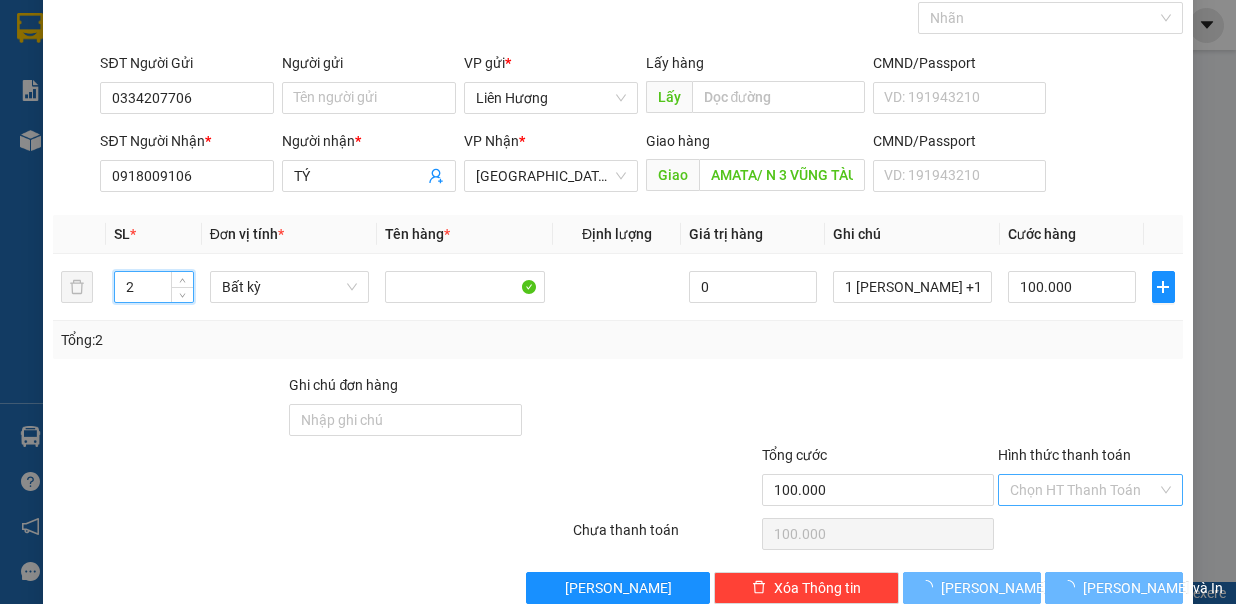 click on "Hình thức thanh toán" at bounding box center (1083, 490) 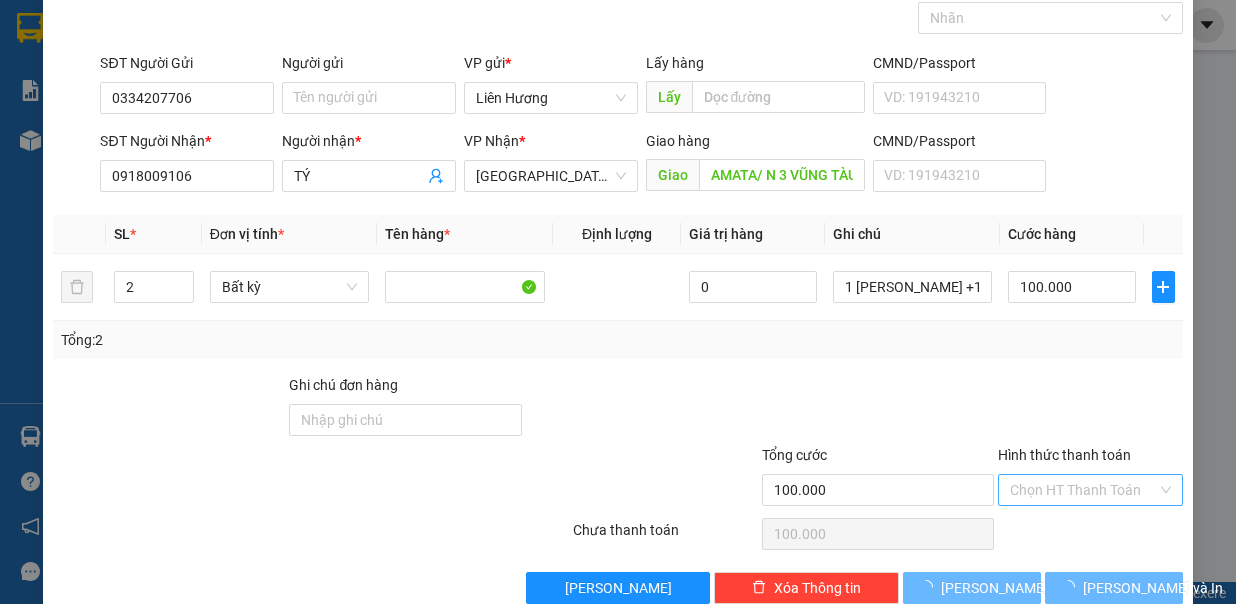 type on "0" 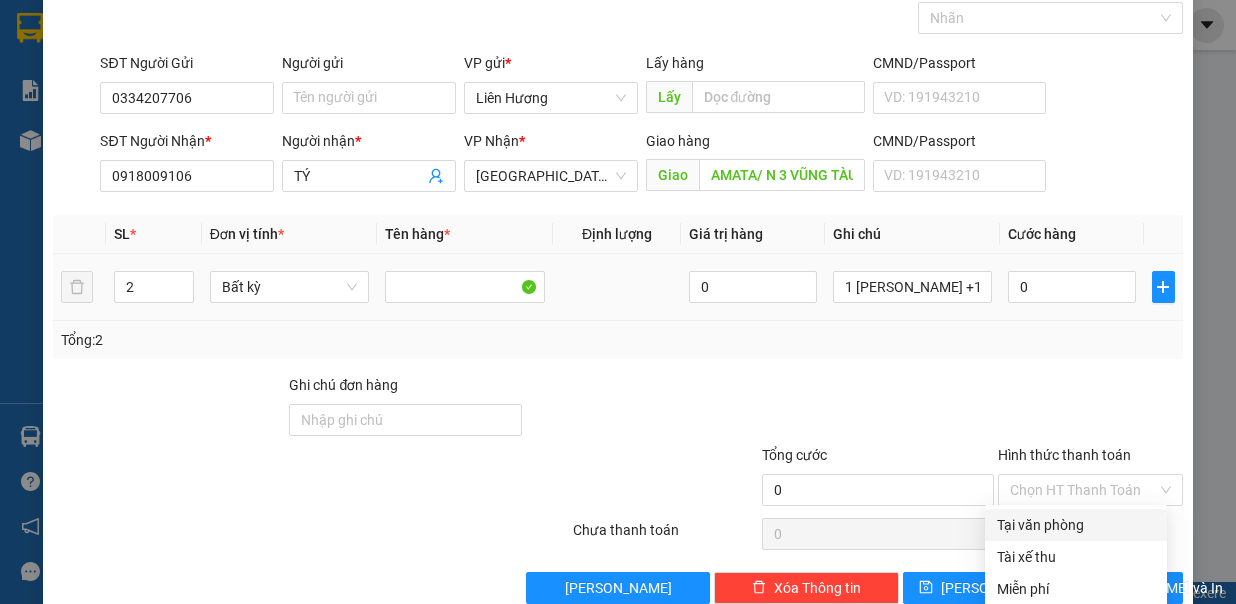 scroll, scrollTop: 133, scrollLeft: 0, axis: vertical 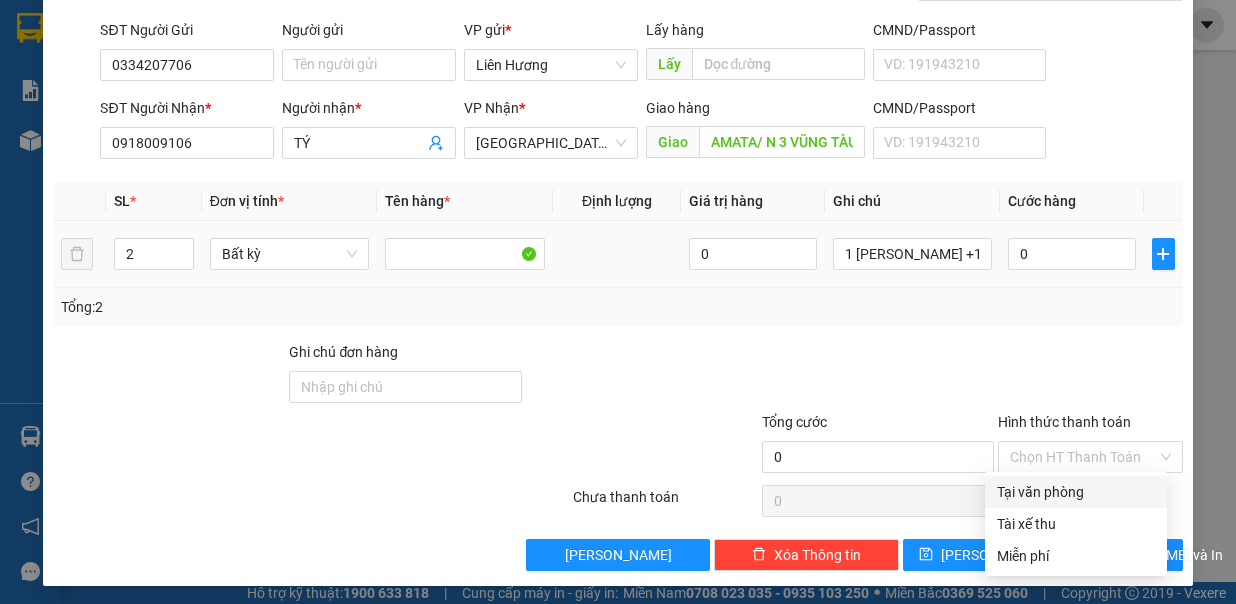 click on "0" at bounding box center [1072, 254] 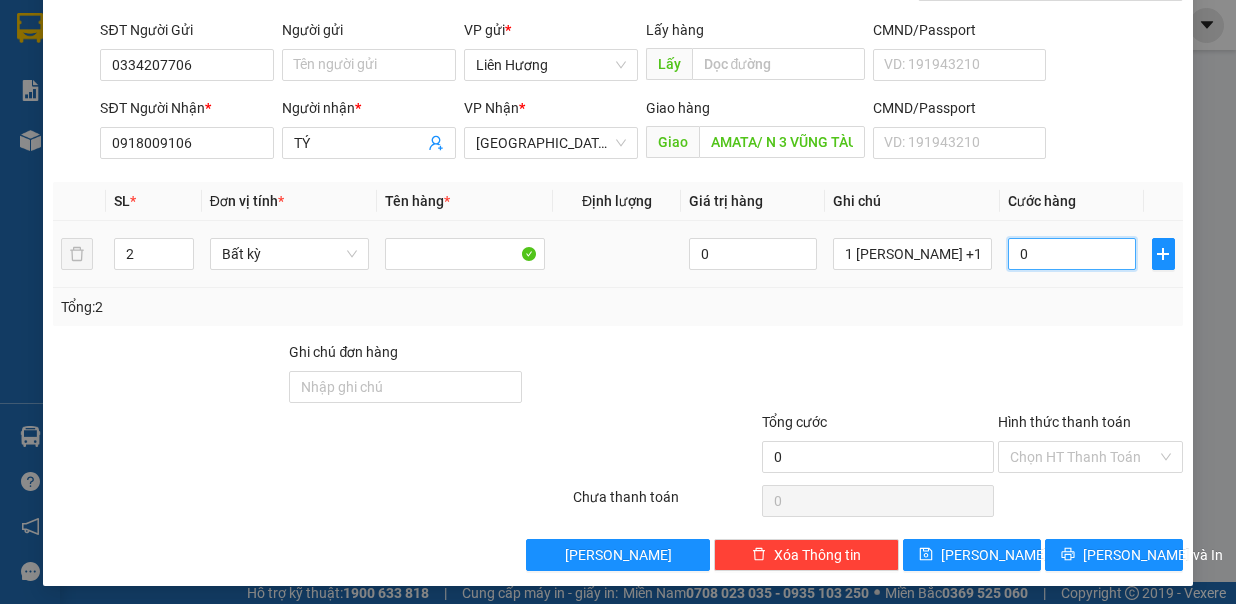 click on "0" at bounding box center [1072, 254] 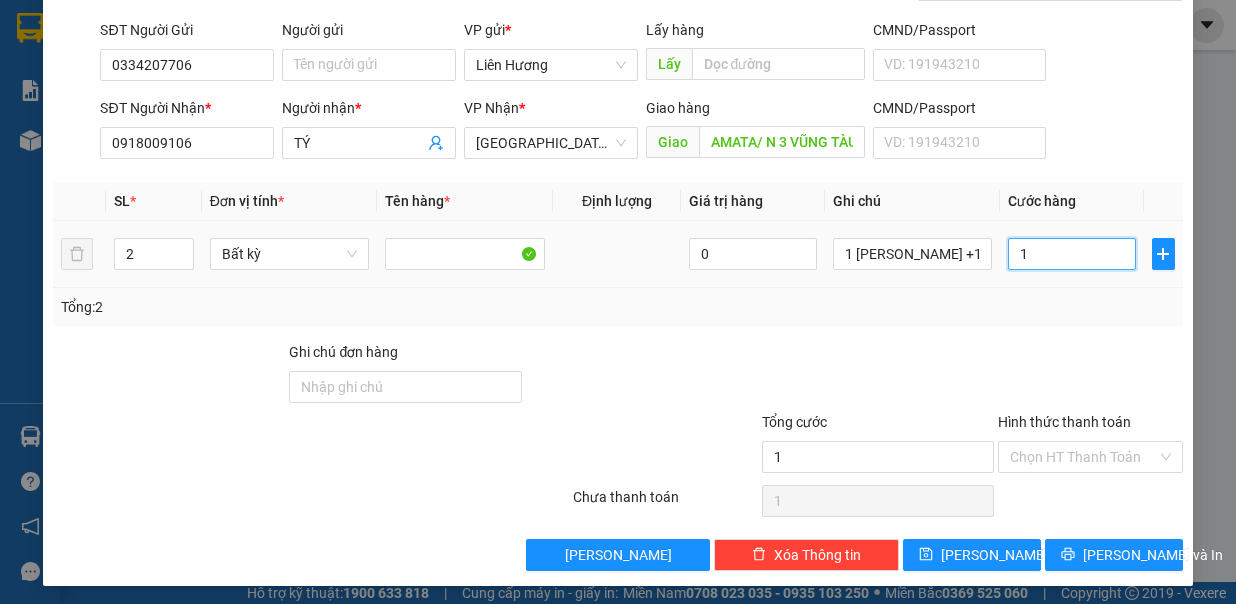 type on "10" 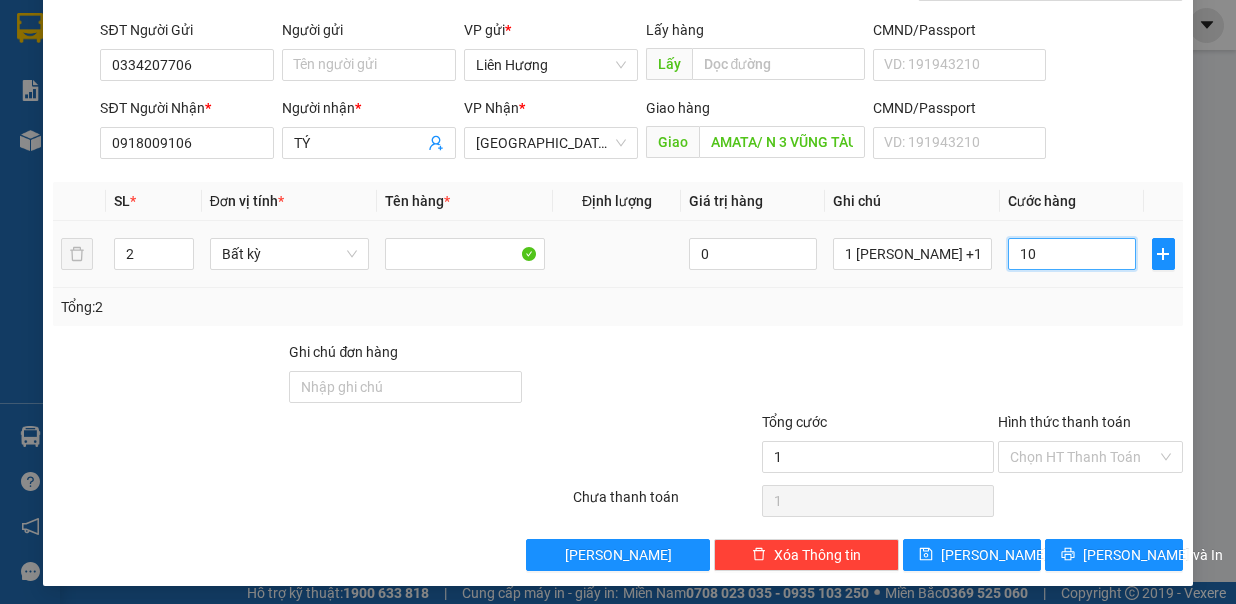 type on "10" 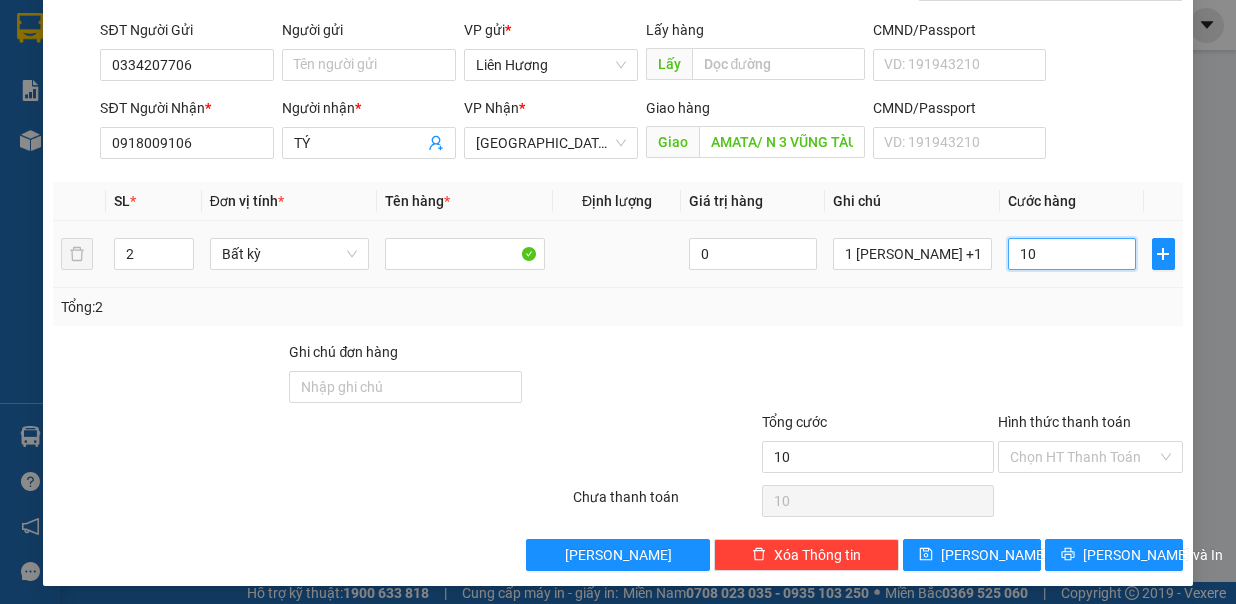 type on "100" 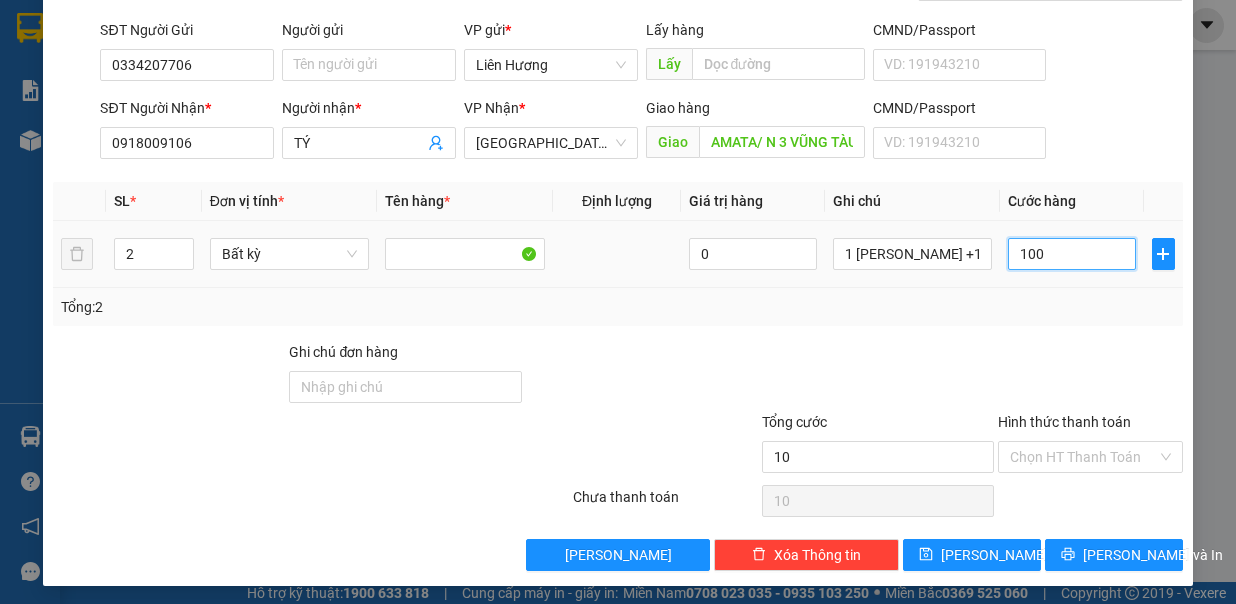 type on "100" 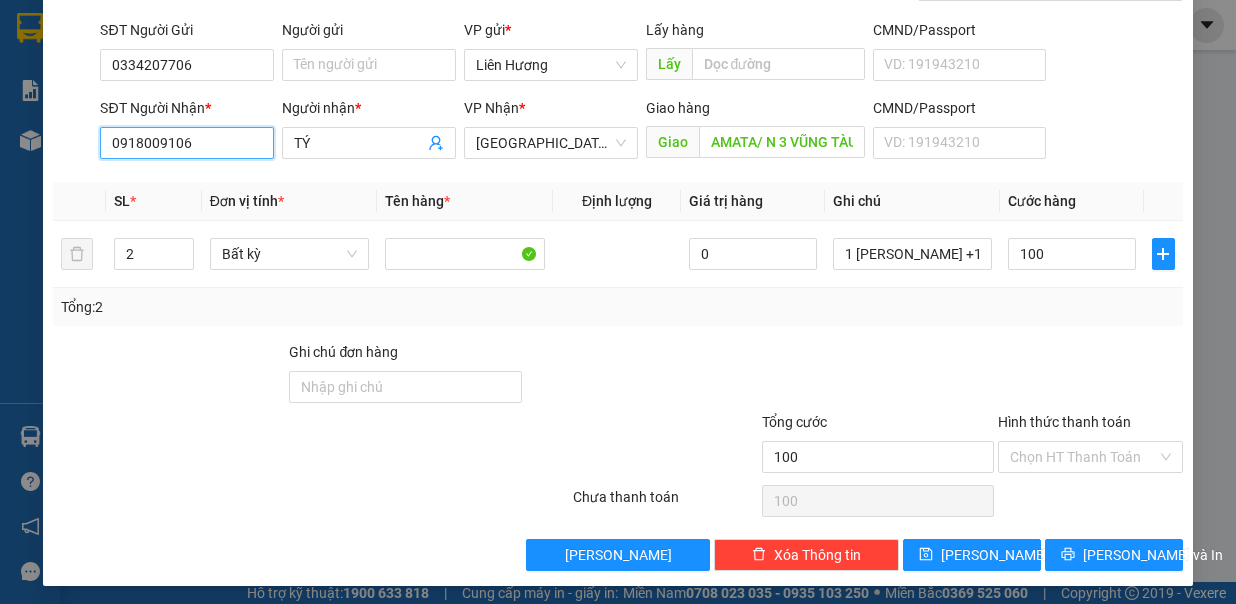 type on "100.000" 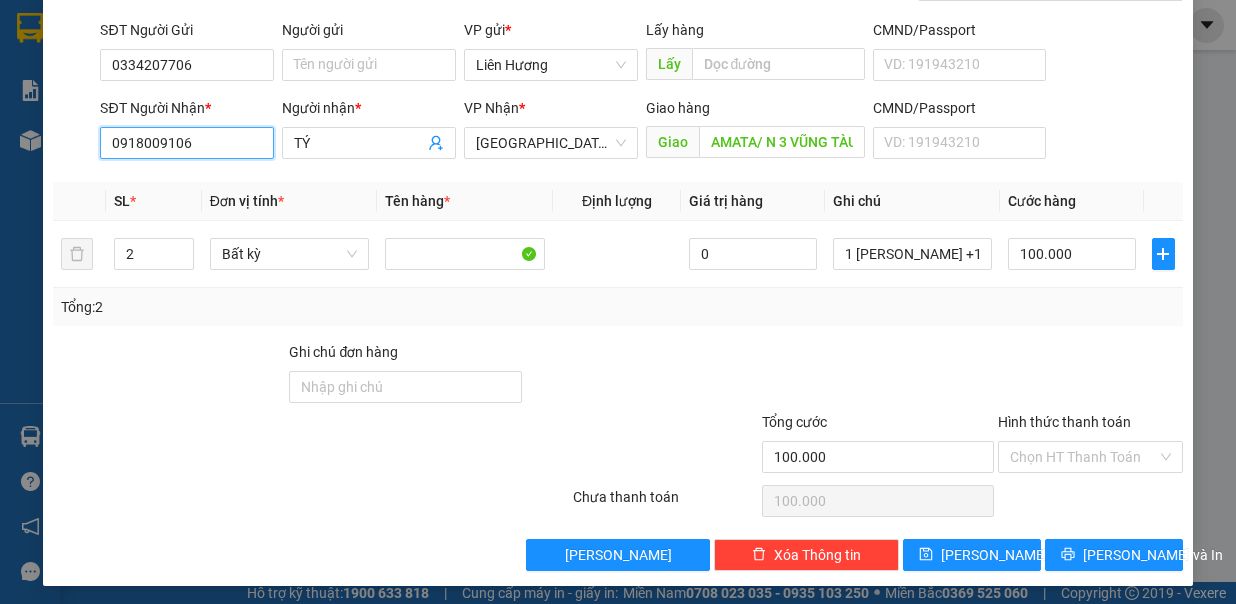 click on "0918009106" at bounding box center [187, 143] 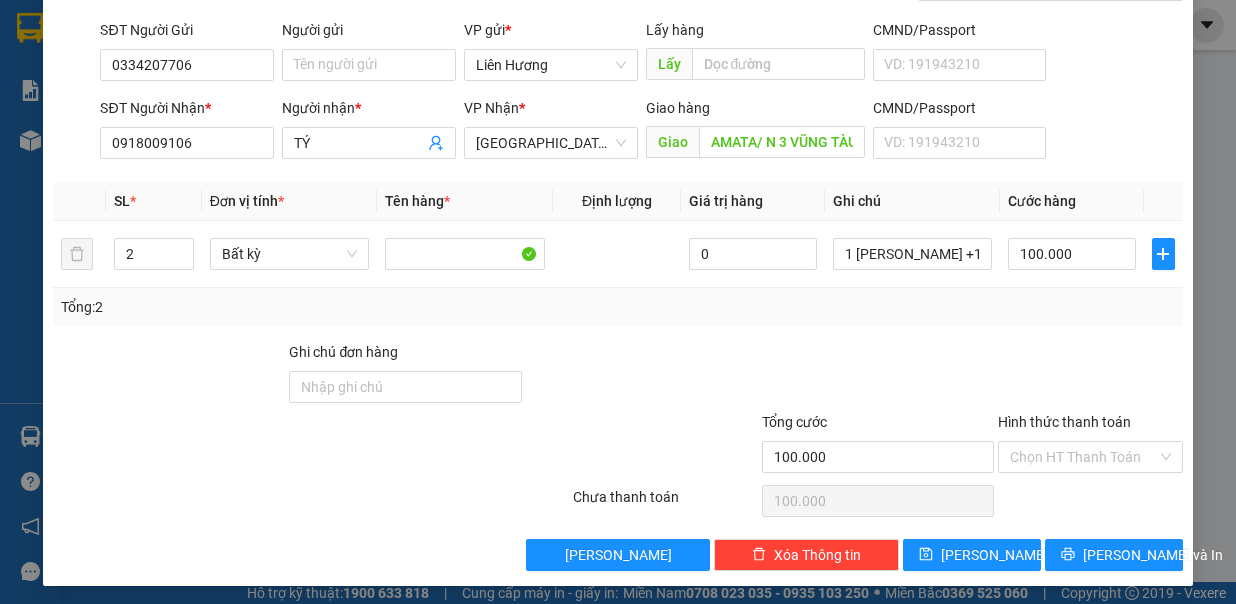 drag, startPoint x: 1048, startPoint y: 451, endPoint x: 1046, endPoint y: 476, distance: 25.079872 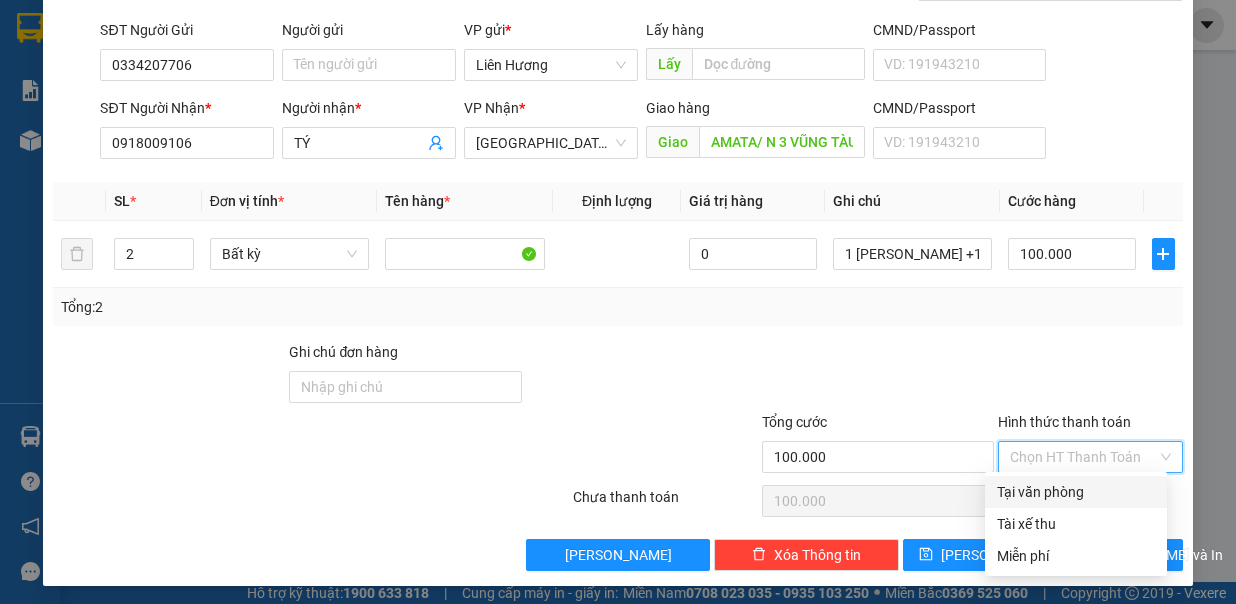 click on "Tại văn phòng" at bounding box center [1076, 492] 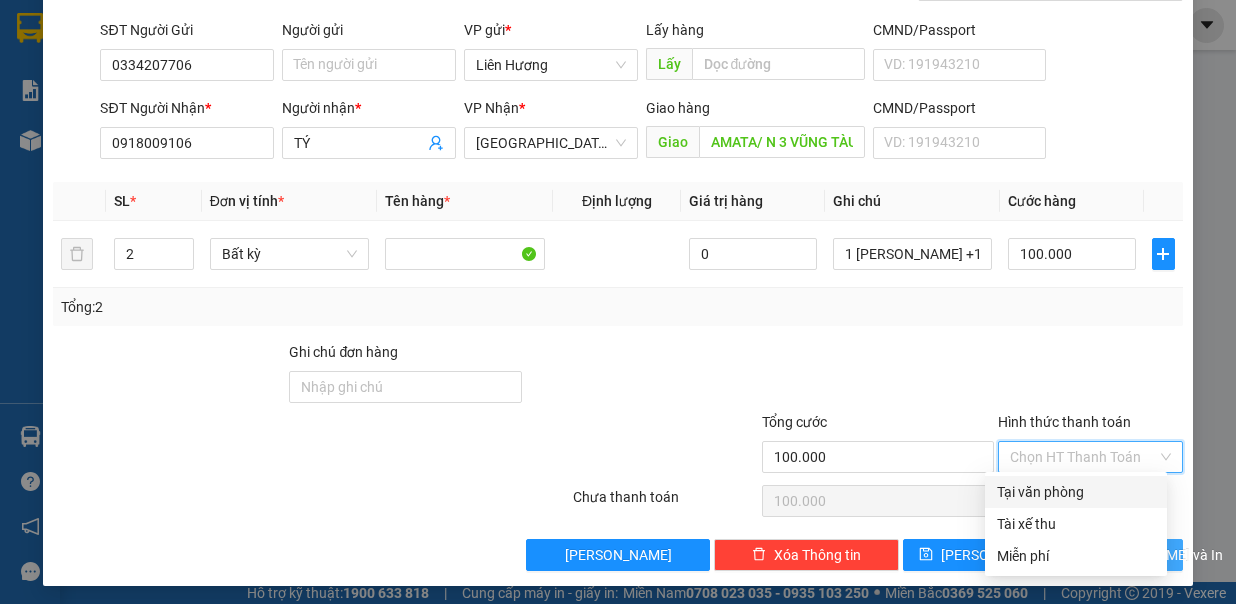 type on "0" 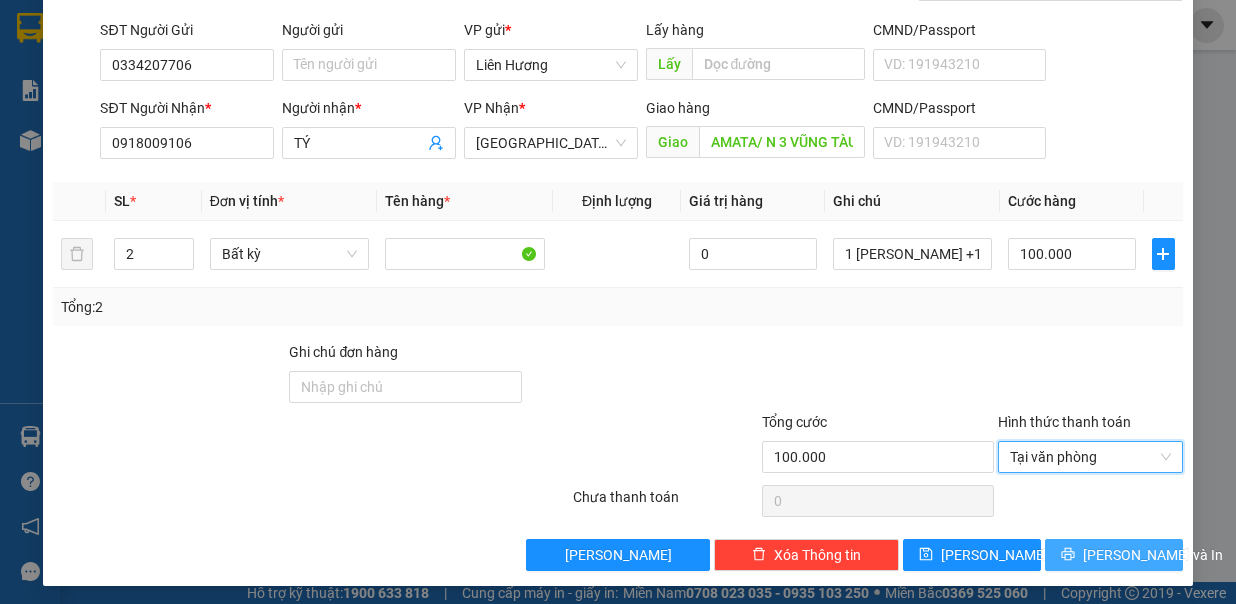 click on "[PERSON_NAME] và In" at bounding box center (1114, 555) 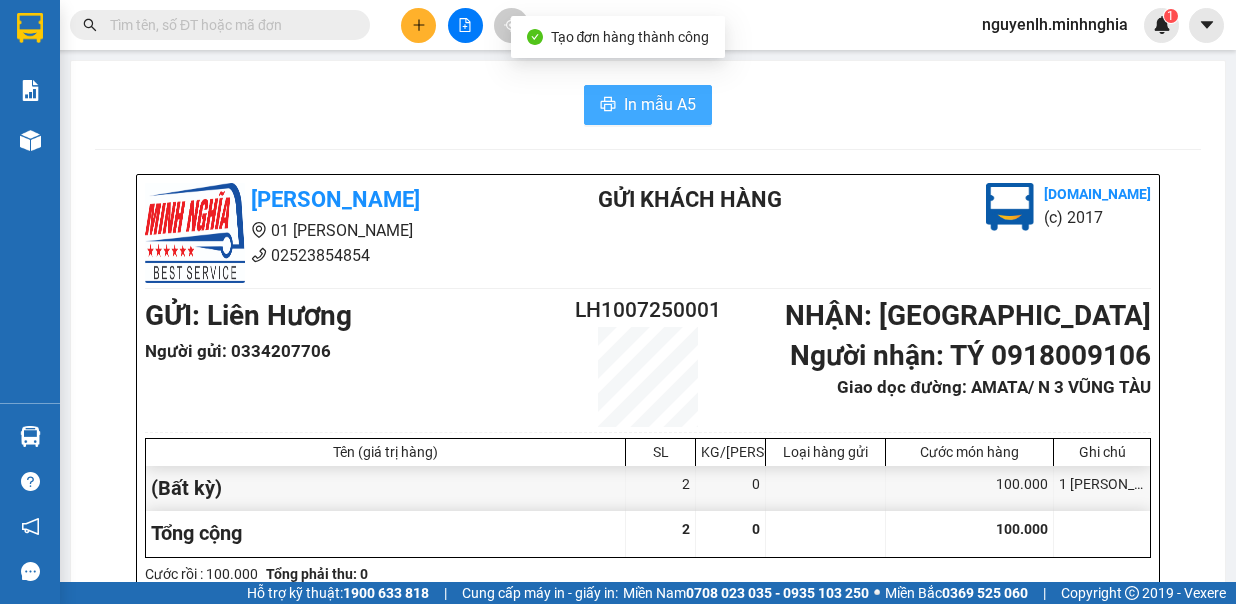 click on "In mẫu A5" at bounding box center (660, 104) 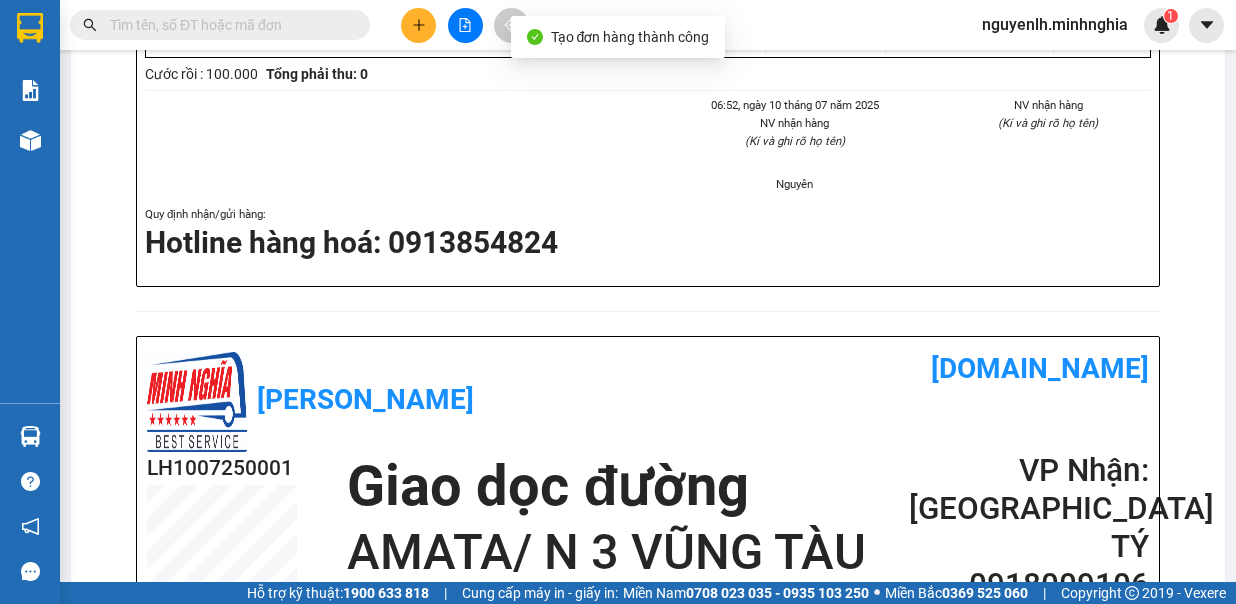 scroll, scrollTop: 0, scrollLeft: 0, axis: both 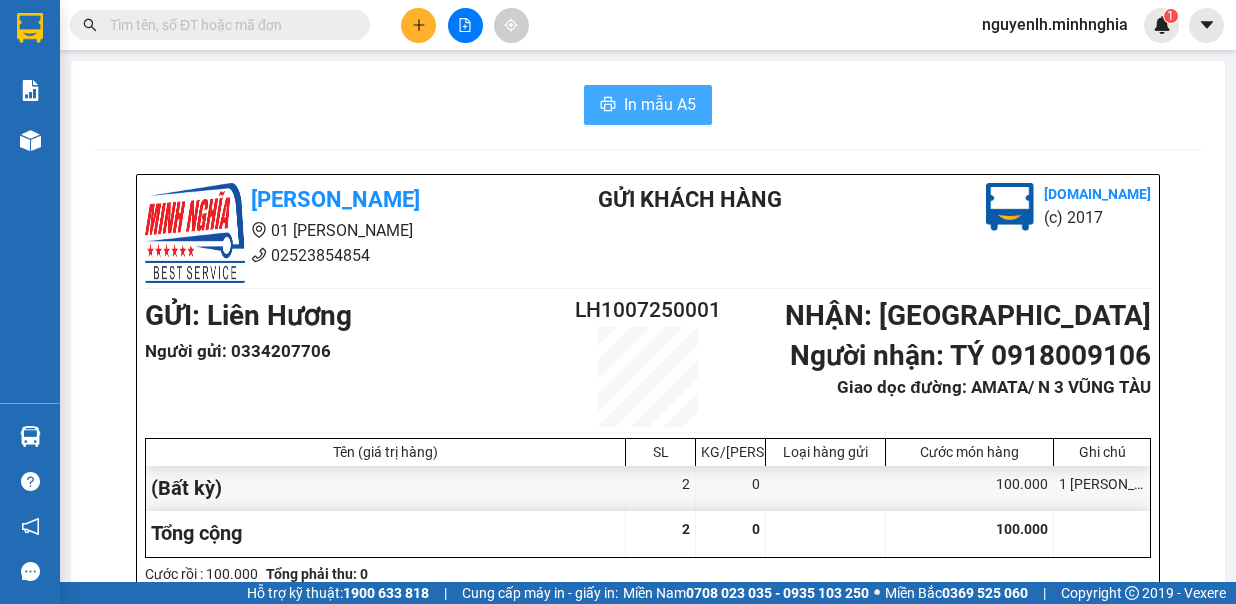 click on "In mẫu A5" at bounding box center [660, 104] 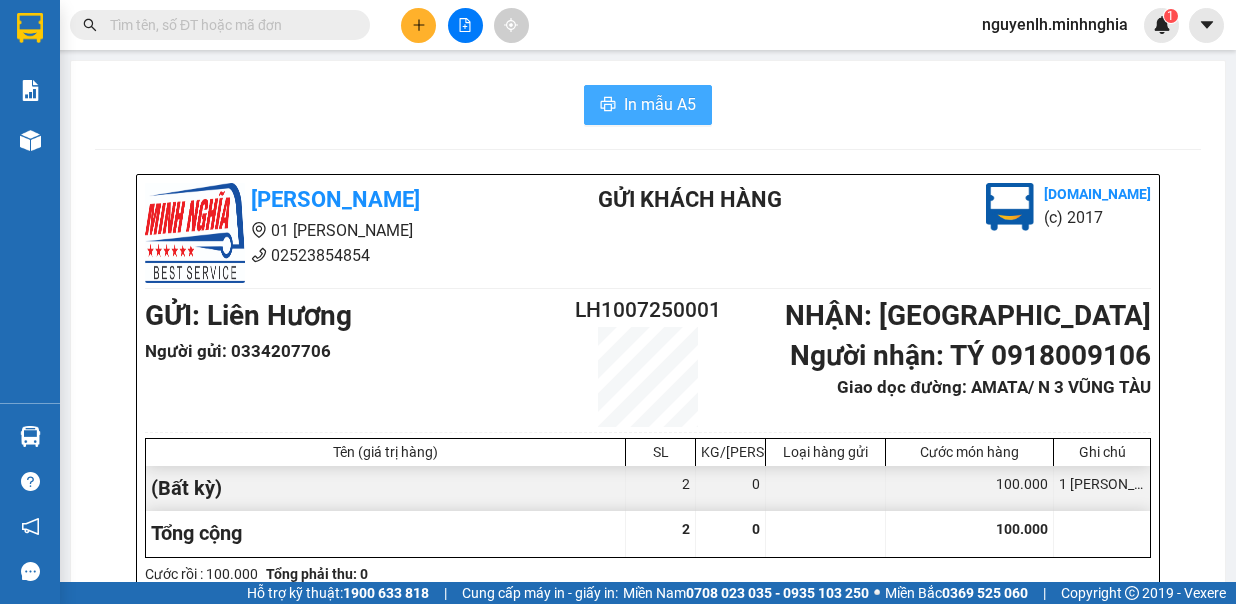 scroll, scrollTop: 200, scrollLeft: 0, axis: vertical 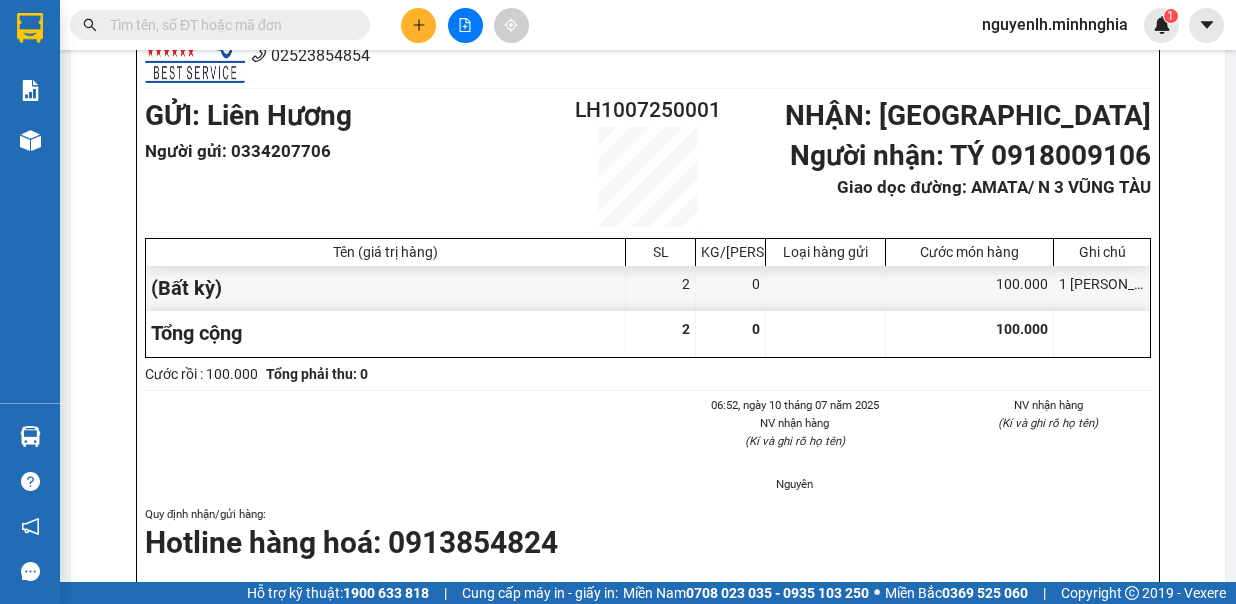 click at bounding box center (418, 25) 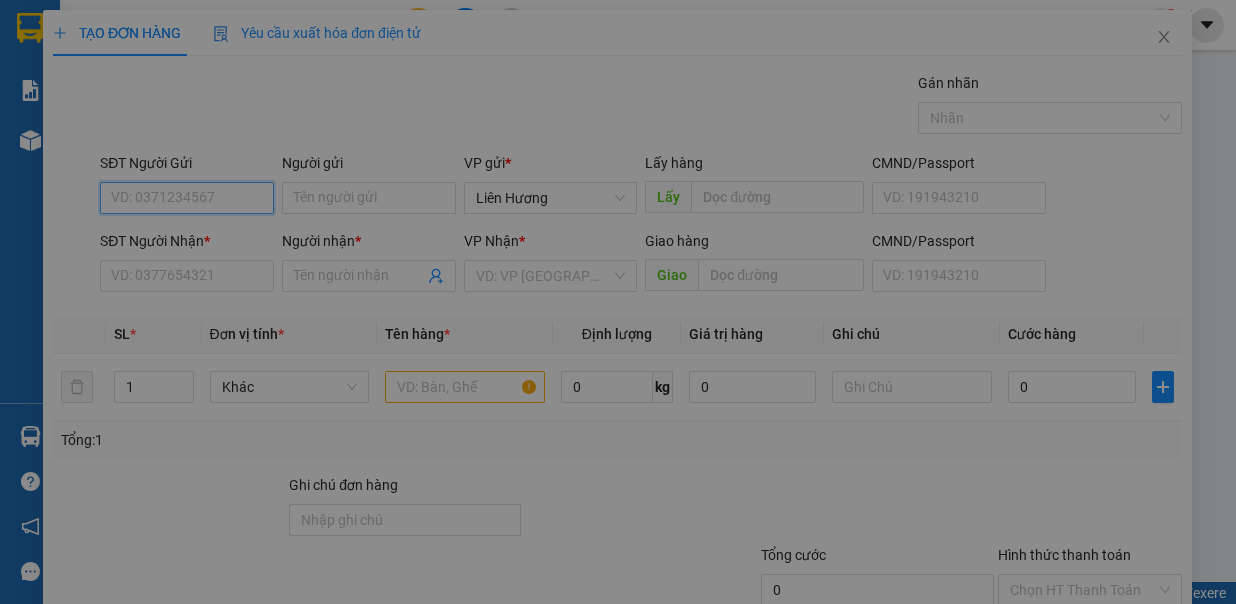 scroll, scrollTop: 0, scrollLeft: 0, axis: both 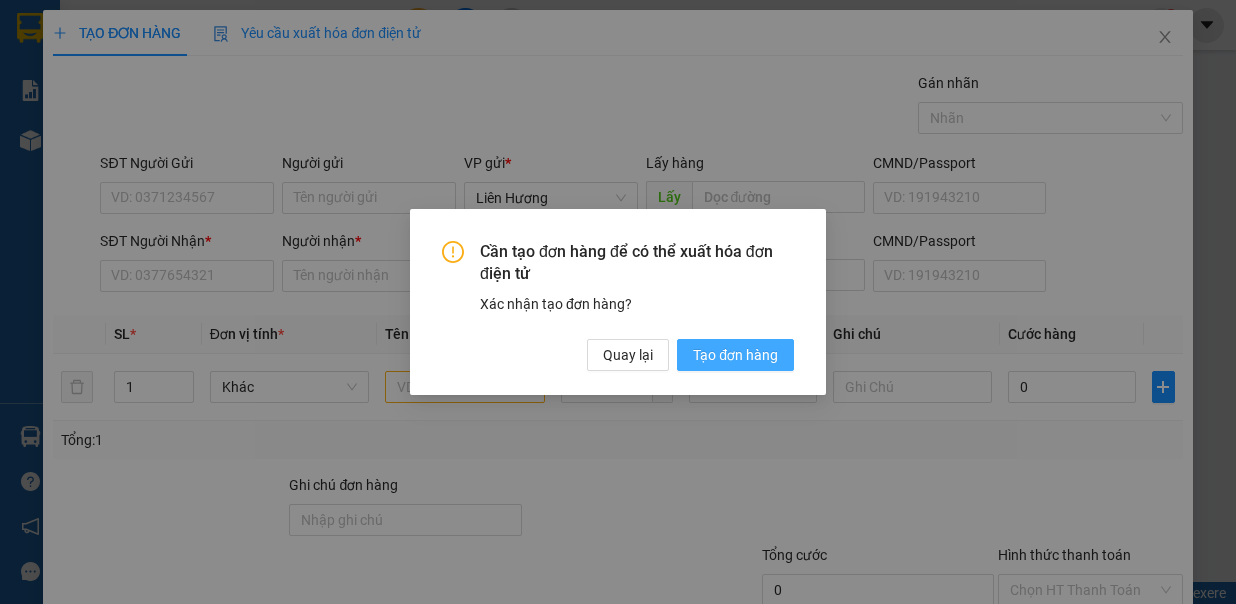 click on "Tạo đơn hàng" at bounding box center (735, 355) 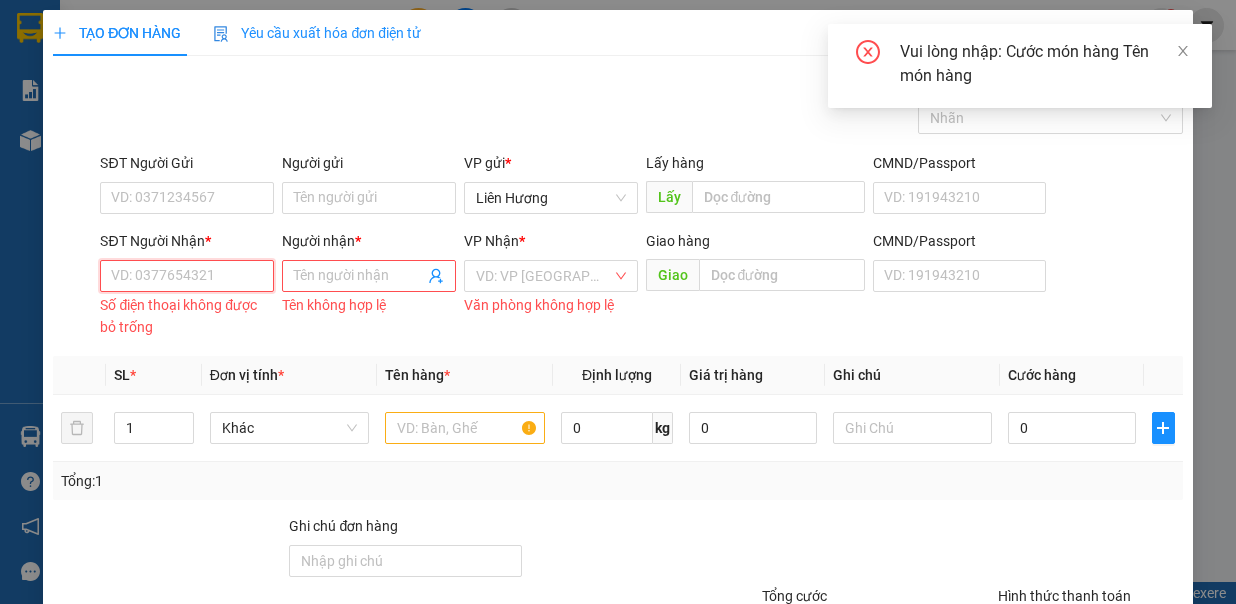 click on "SĐT Người Nhận  *" at bounding box center (187, 276) 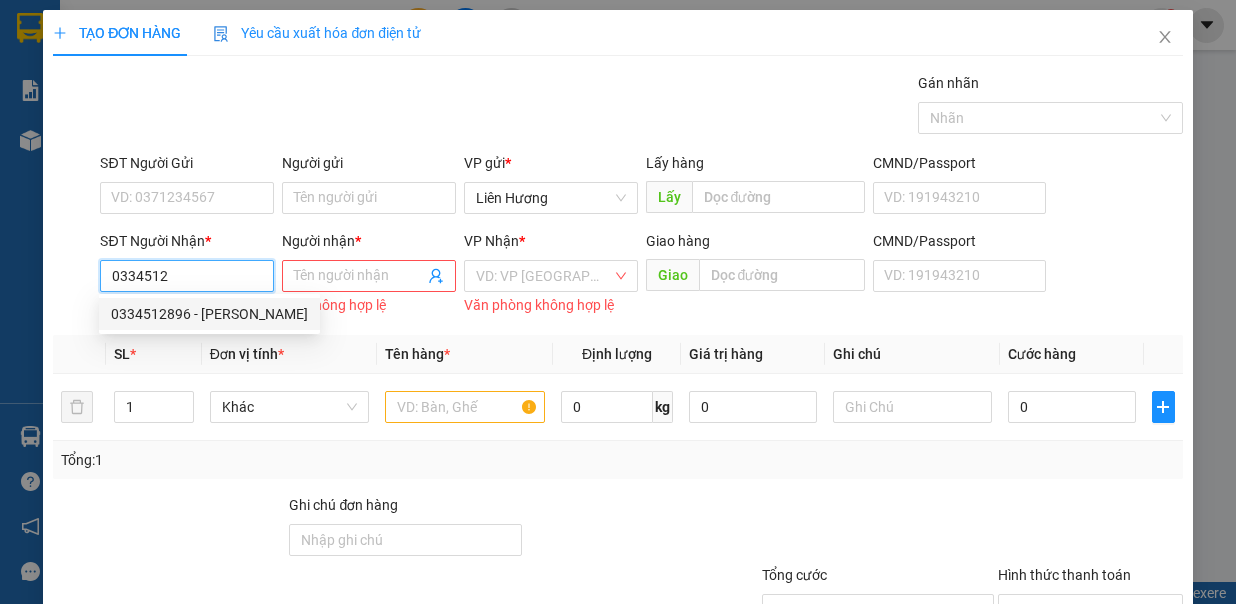 click on "0334512896 - [PERSON_NAME]" at bounding box center (209, 314) 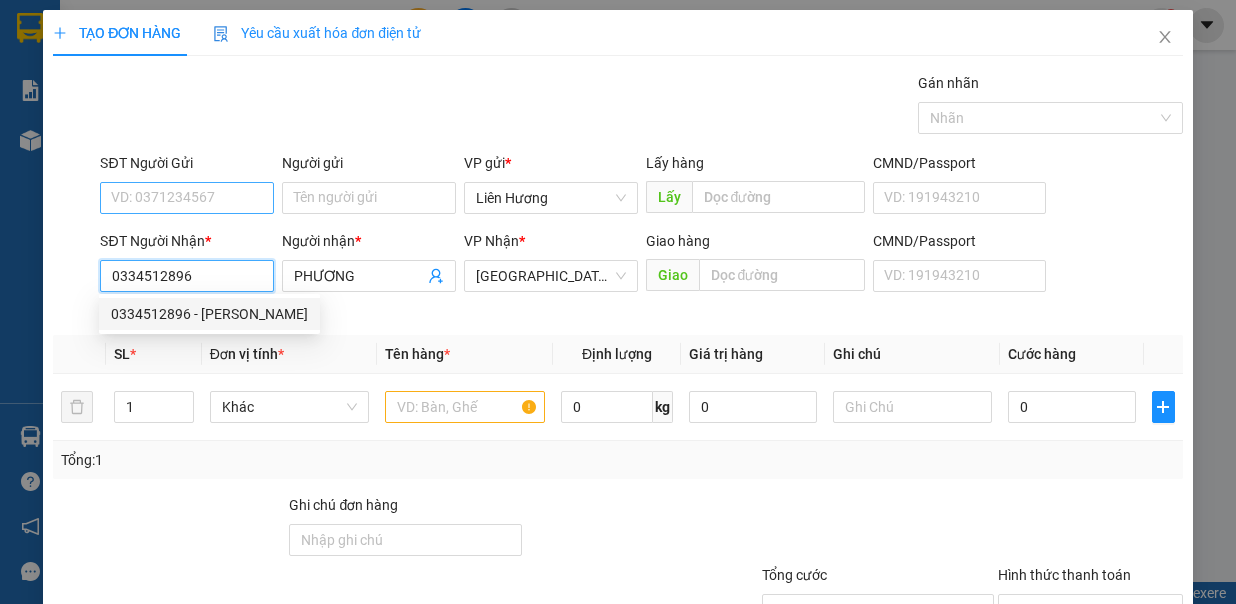 type on "0334512896" 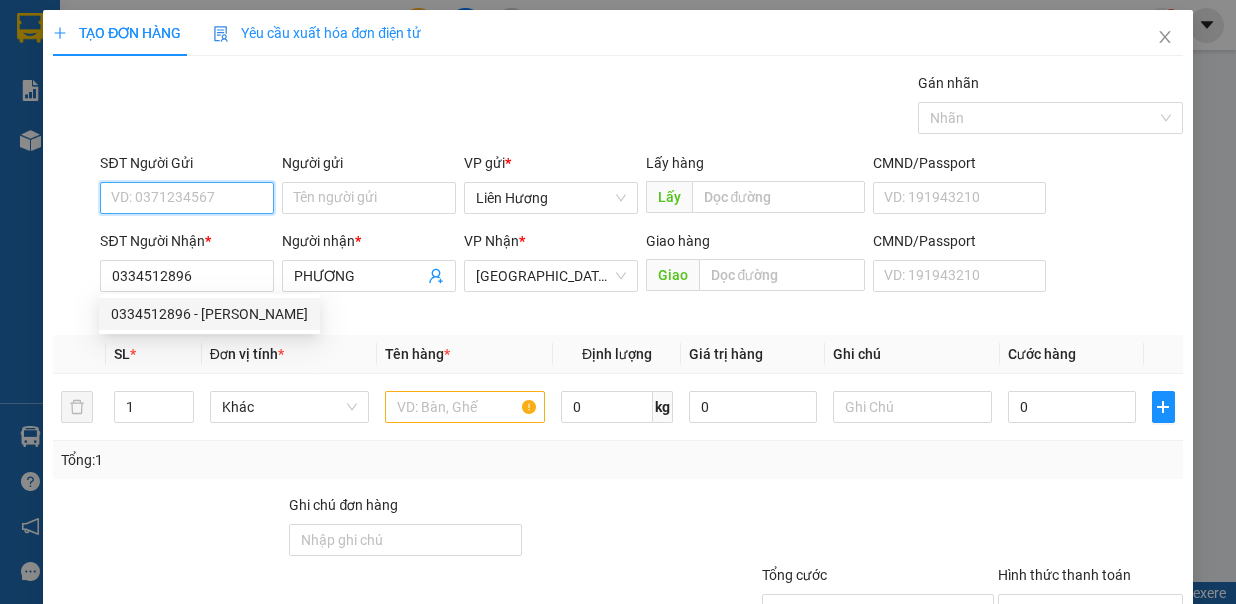 click on "SĐT Người Gửi" at bounding box center [187, 198] 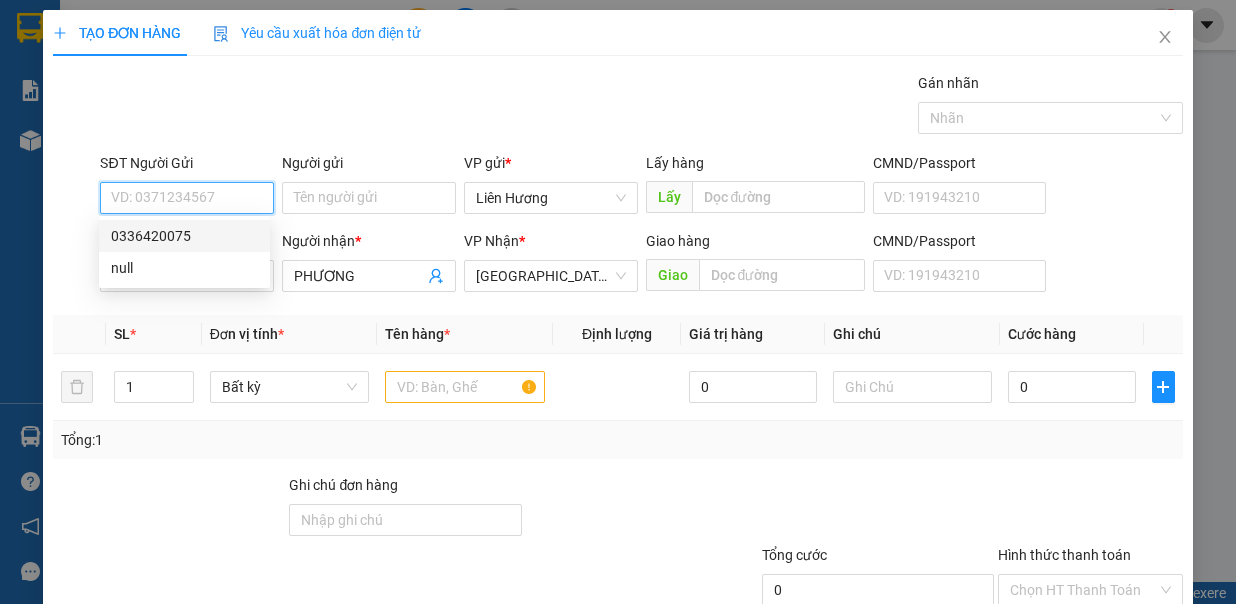 click on "0336420075" at bounding box center (184, 236) 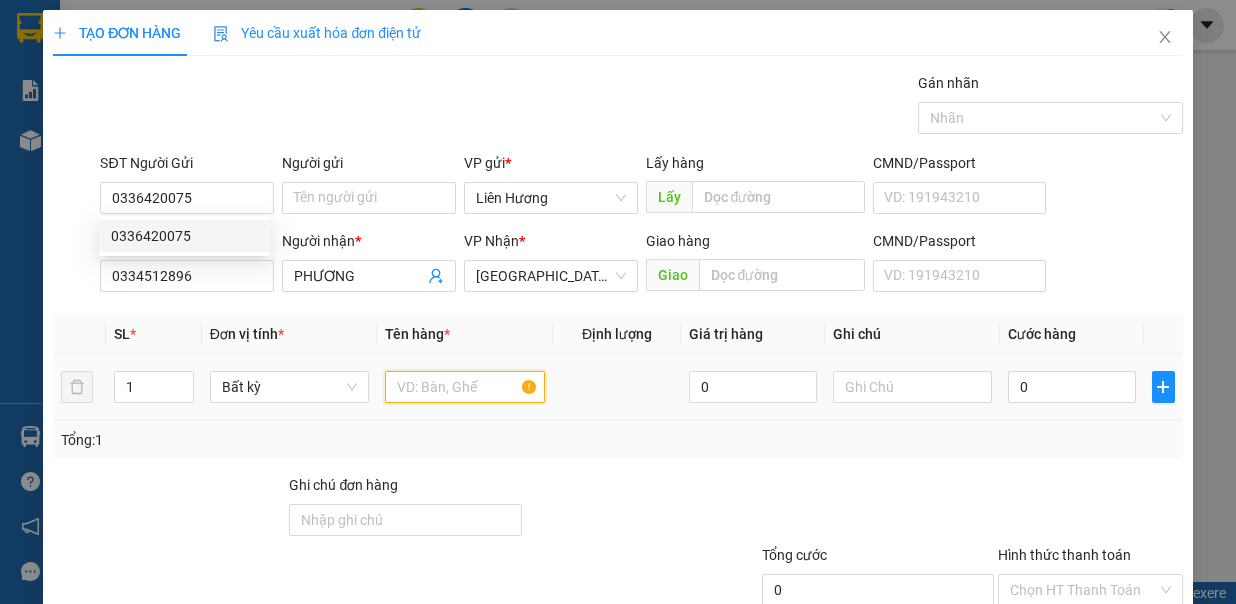 click at bounding box center (465, 387) 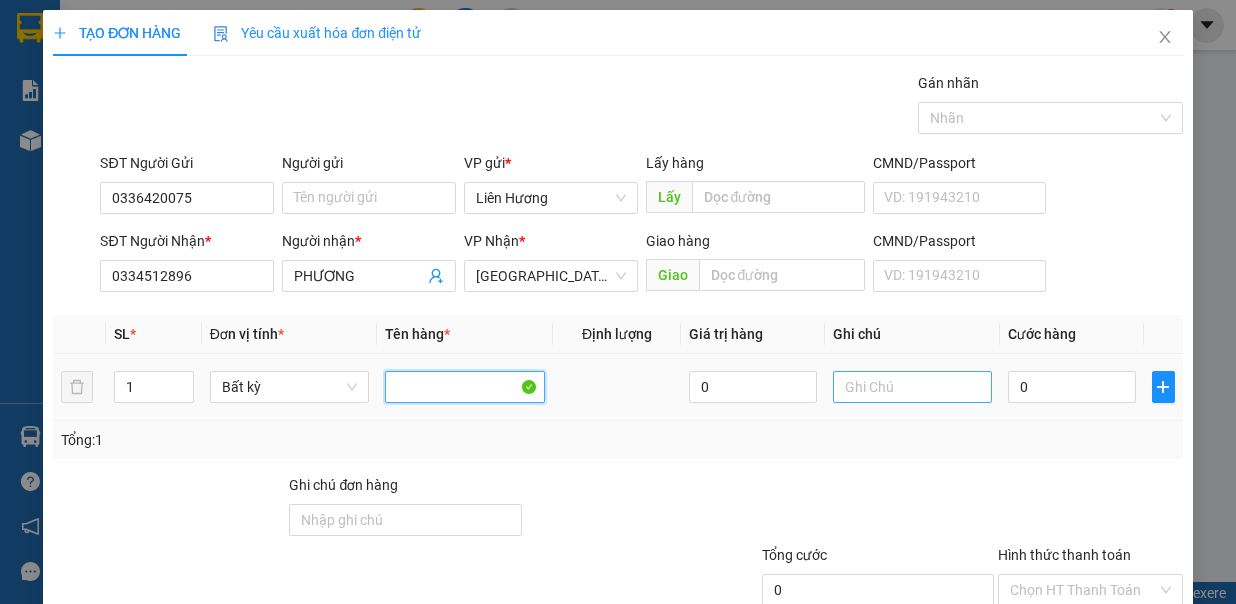 type 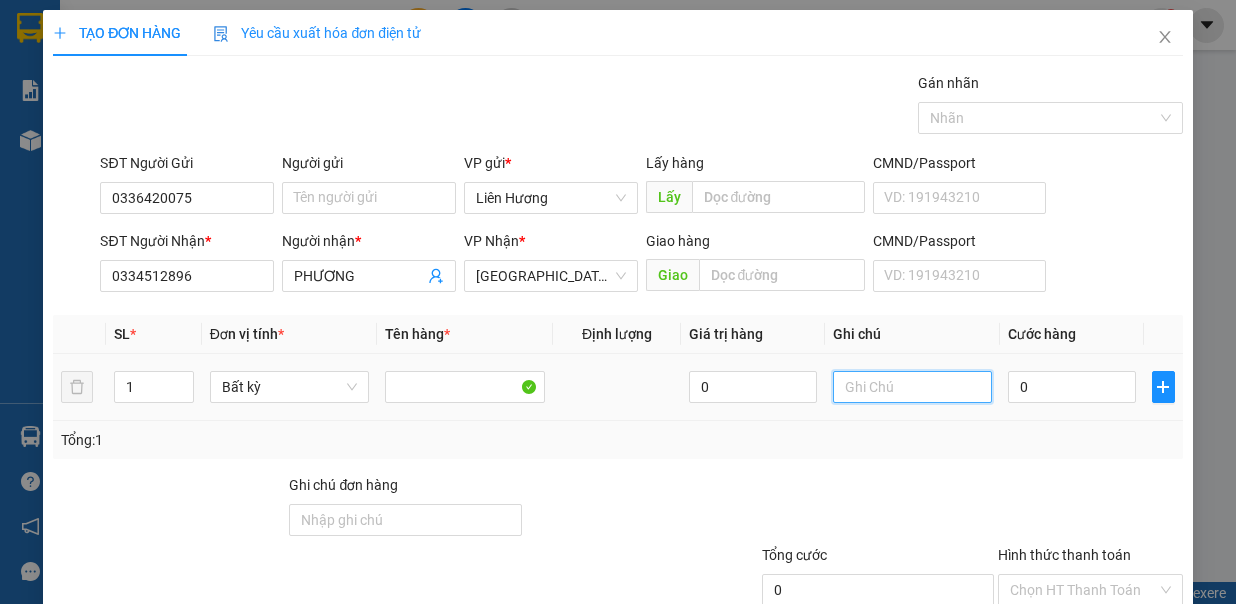 click at bounding box center [913, 387] 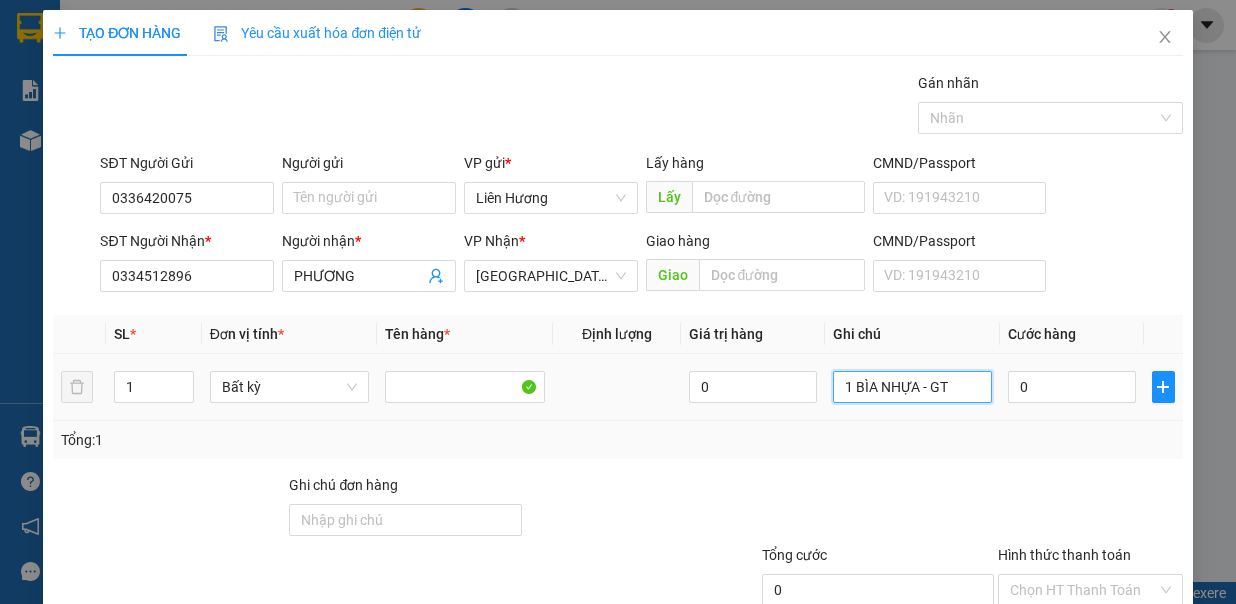 type on "1 BÌA NHỰA - GT" 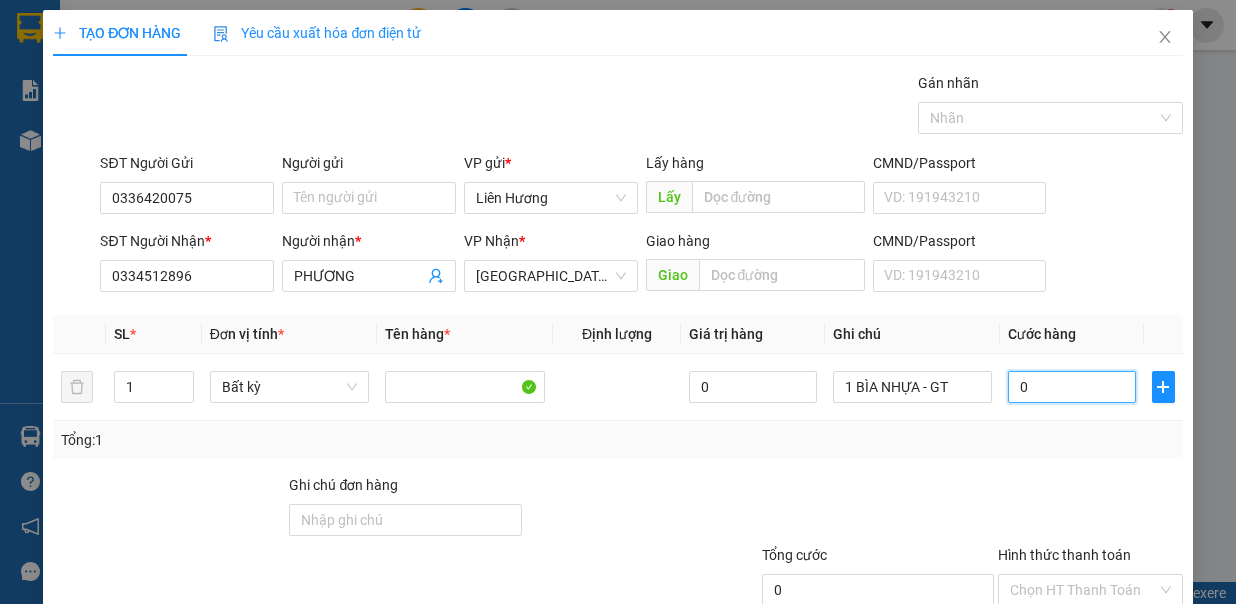 type on "3" 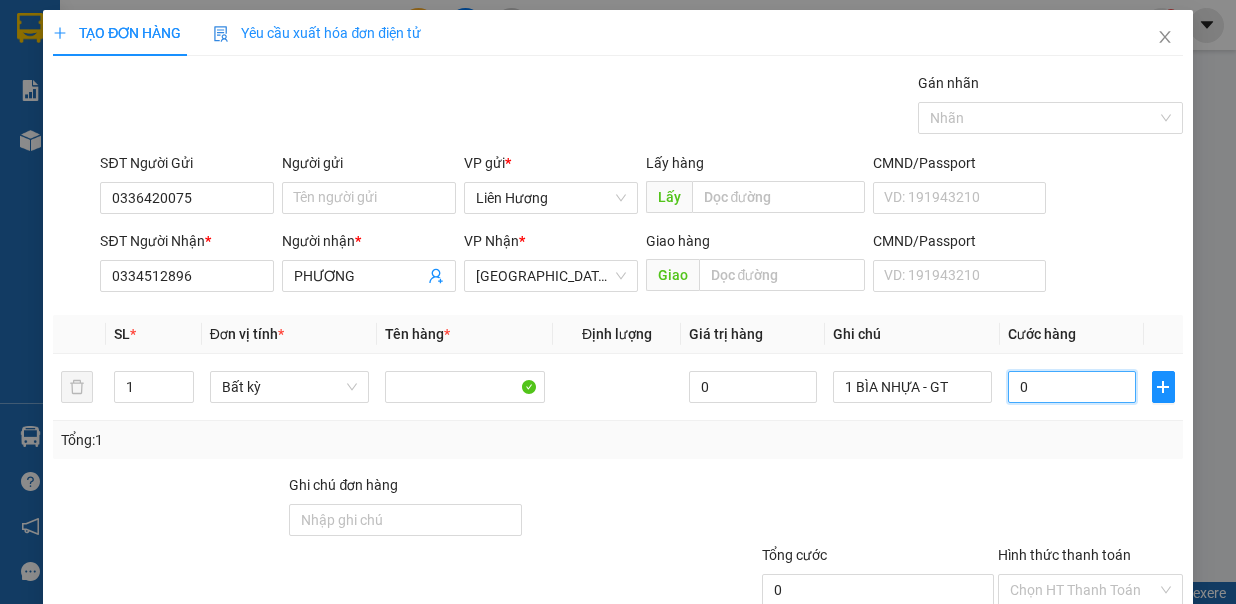 type on "3" 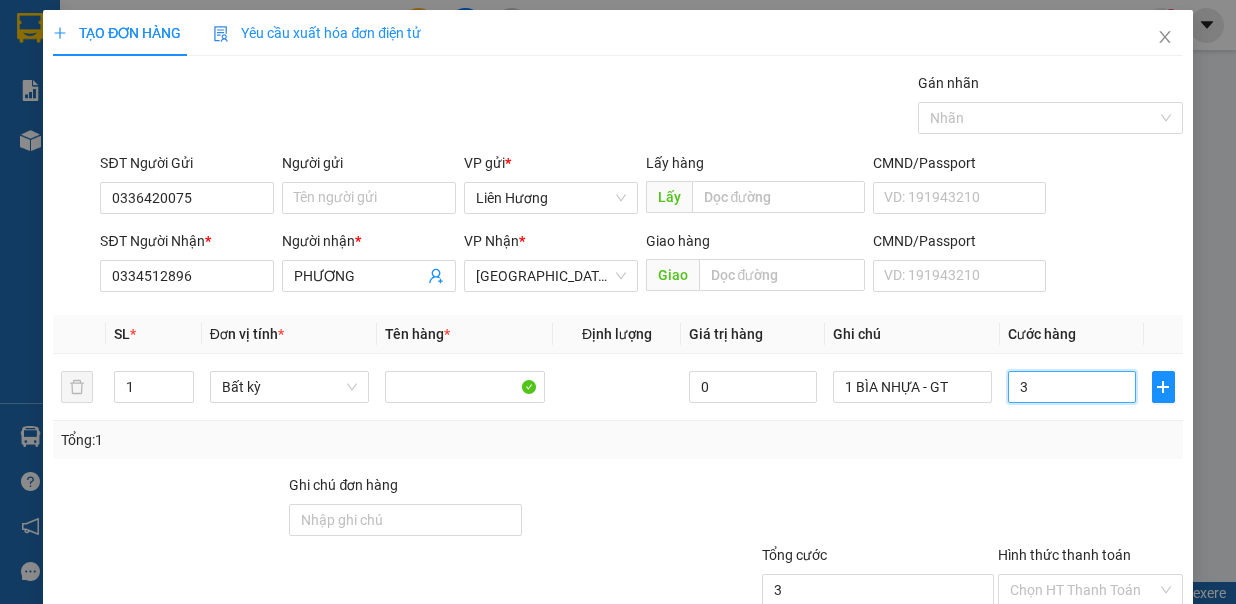 type on "30" 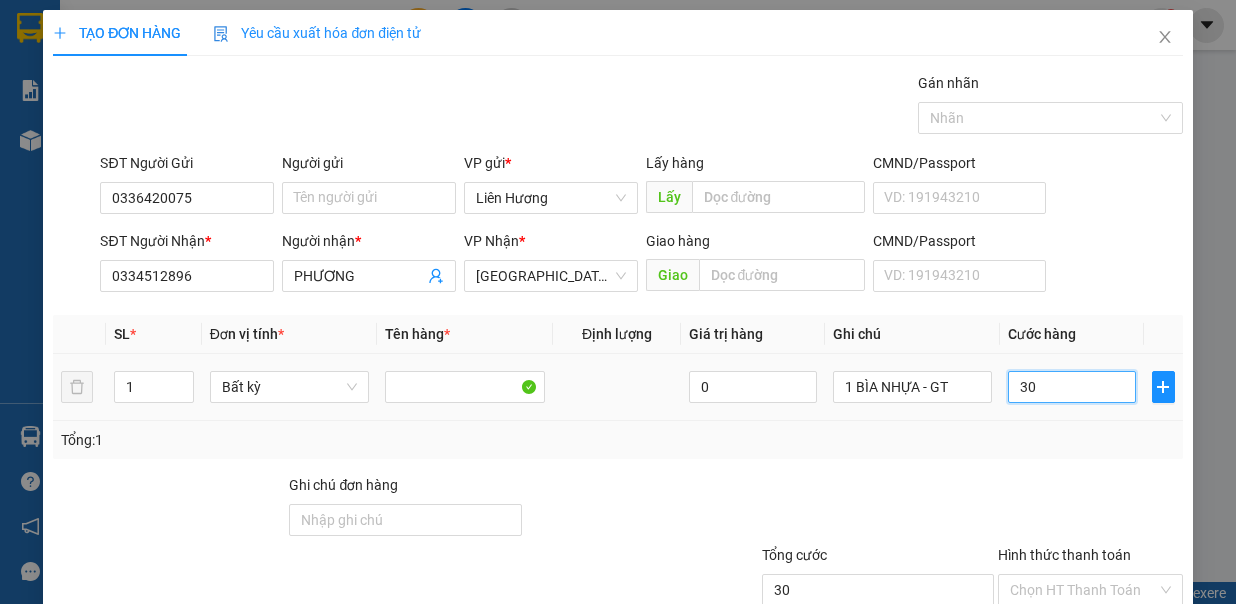 scroll, scrollTop: 133, scrollLeft: 0, axis: vertical 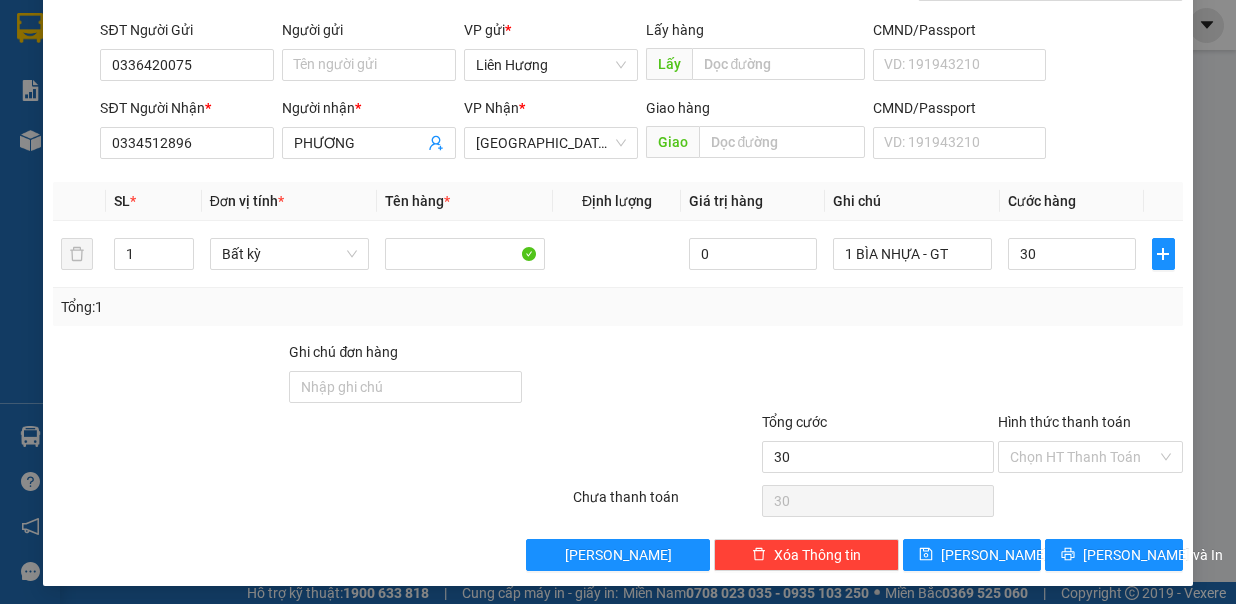 type on "30.000" 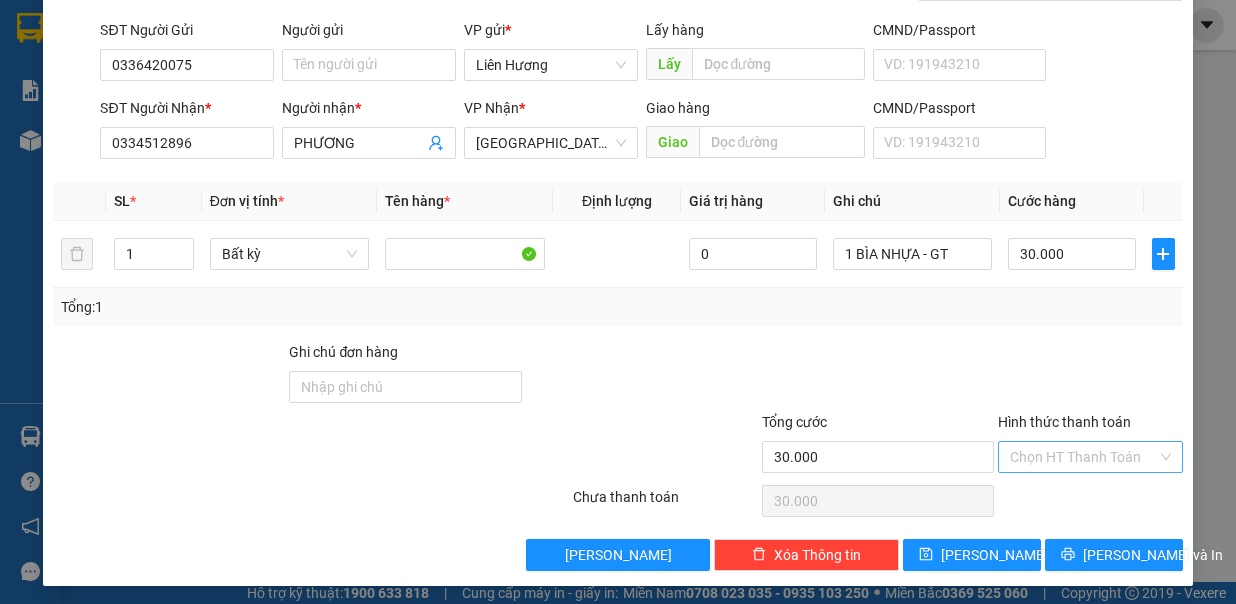 drag, startPoint x: 1064, startPoint y: 450, endPoint x: 1072, endPoint y: 460, distance: 12.806249 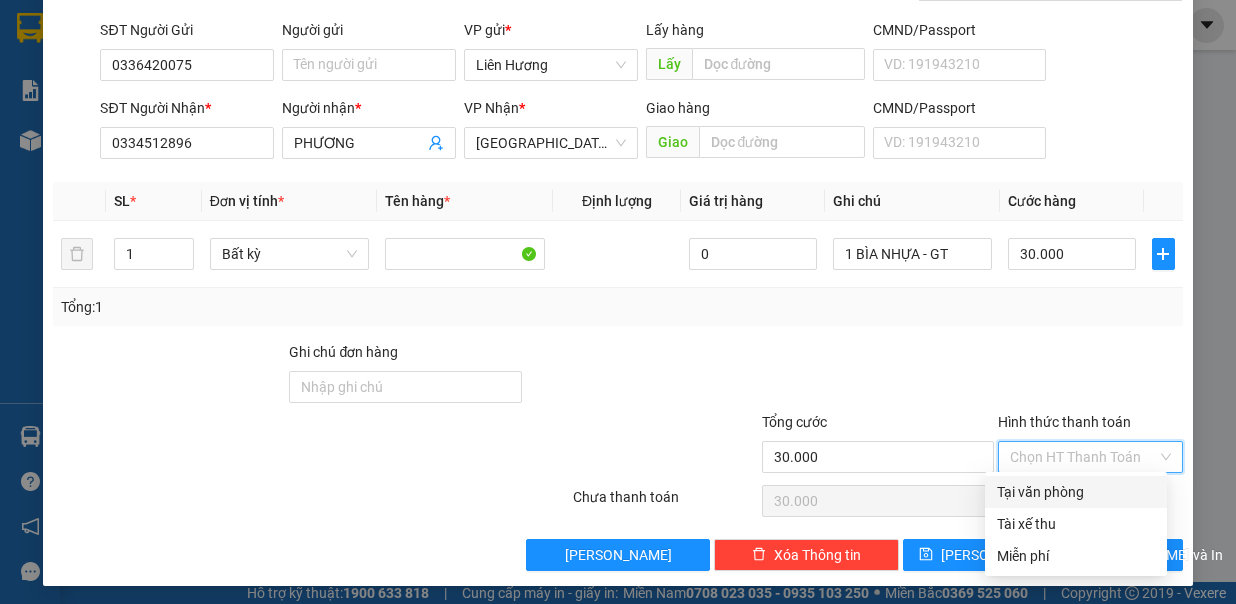 click on "Tại văn phòng" at bounding box center (1076, 492) 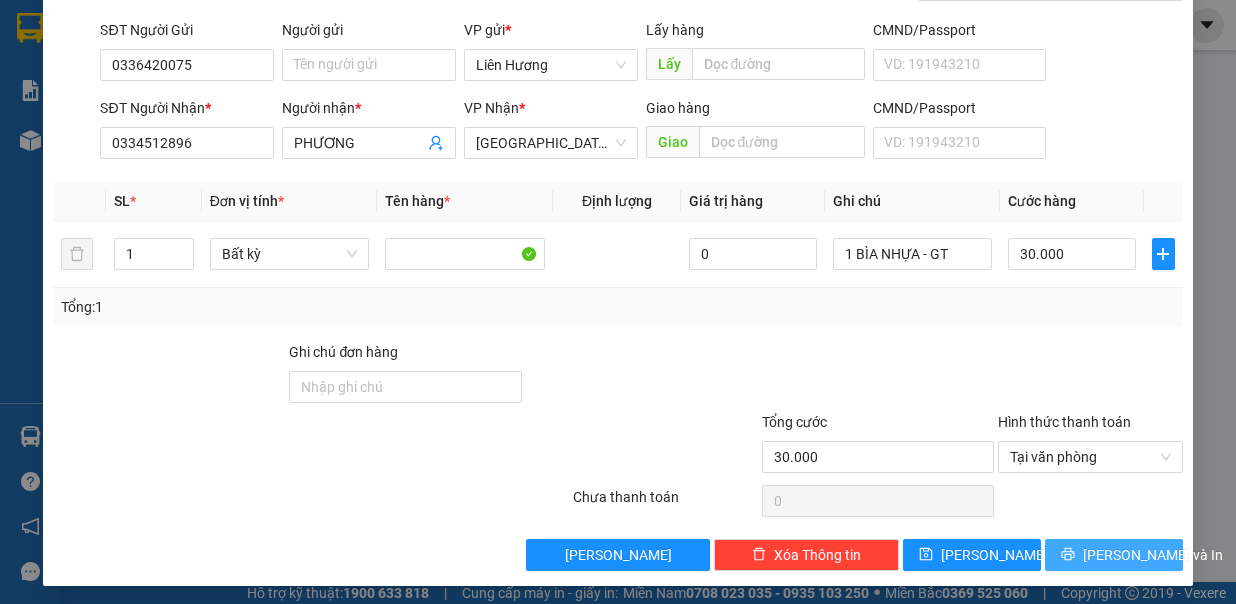 click on "[PERSON_NAME] và In" at bounding box center [1114, 555] 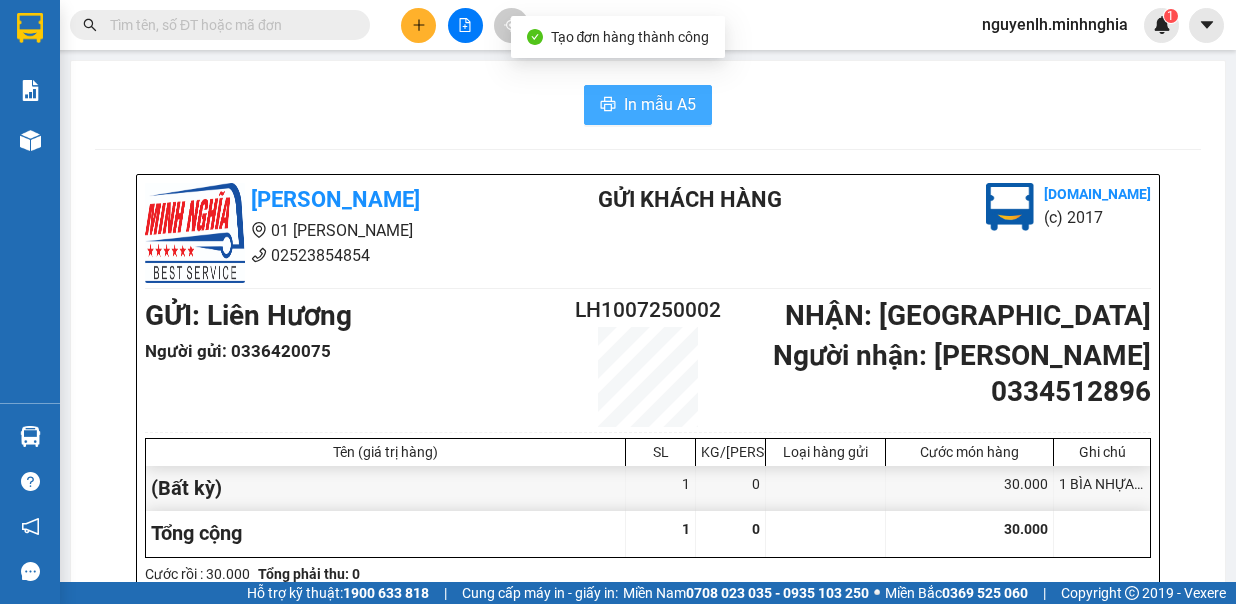 click on "In mẫu A5" at bounding box center (660, 104) 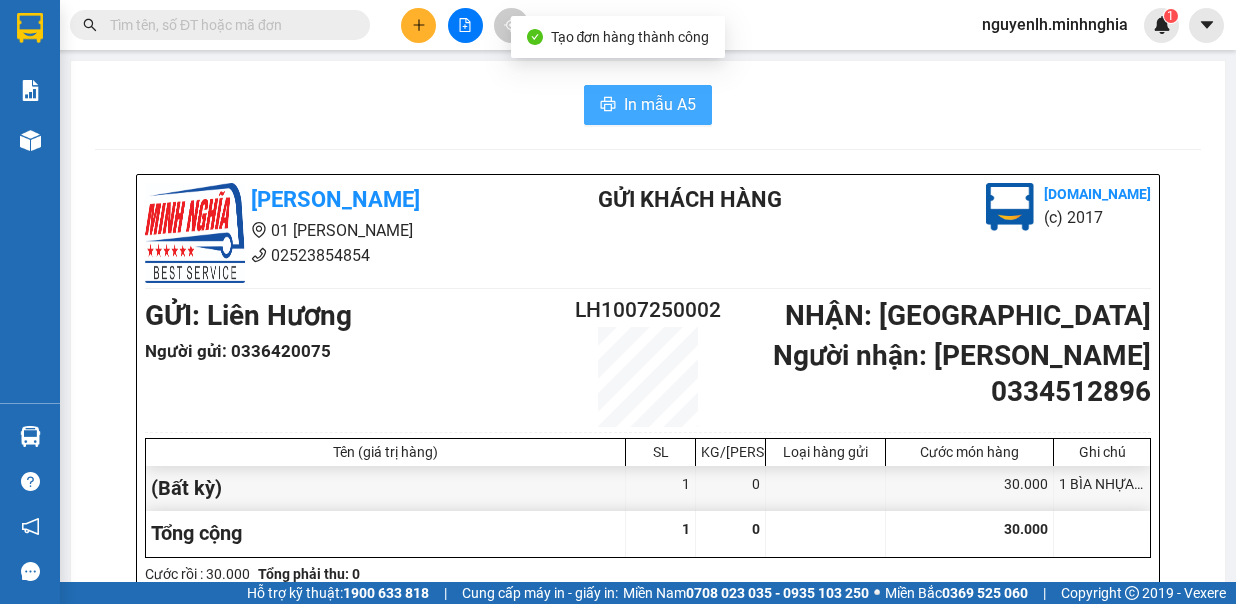 scroll, scrollTop: 100, scrollLeft: 0, axis: vertical 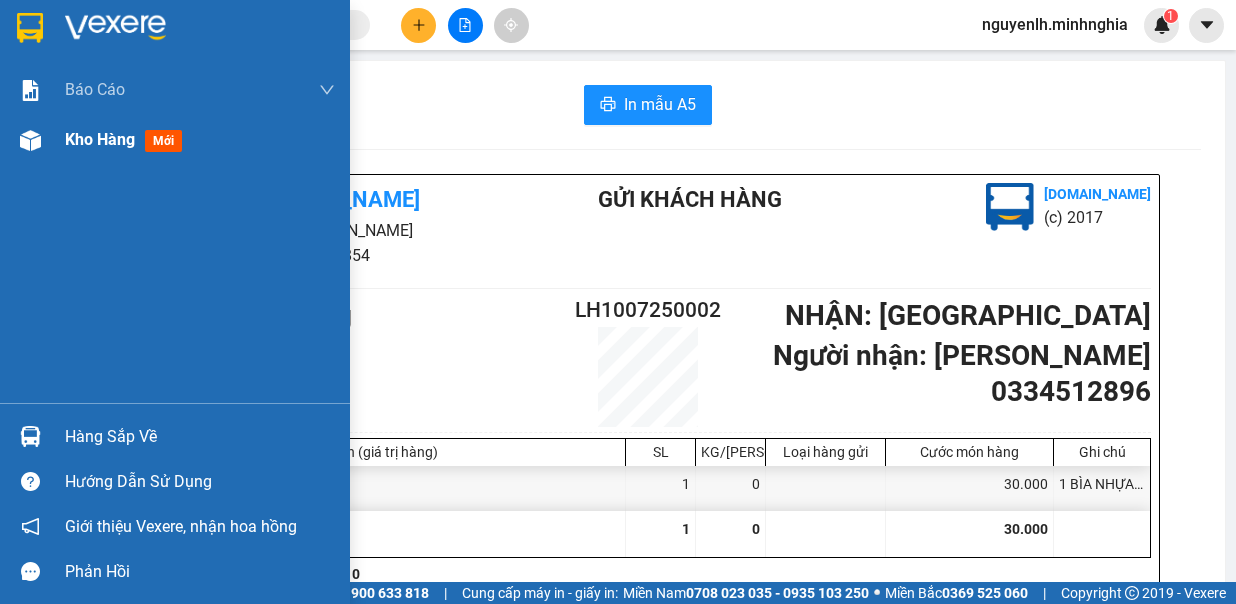 click at bounding box center [30, 140] 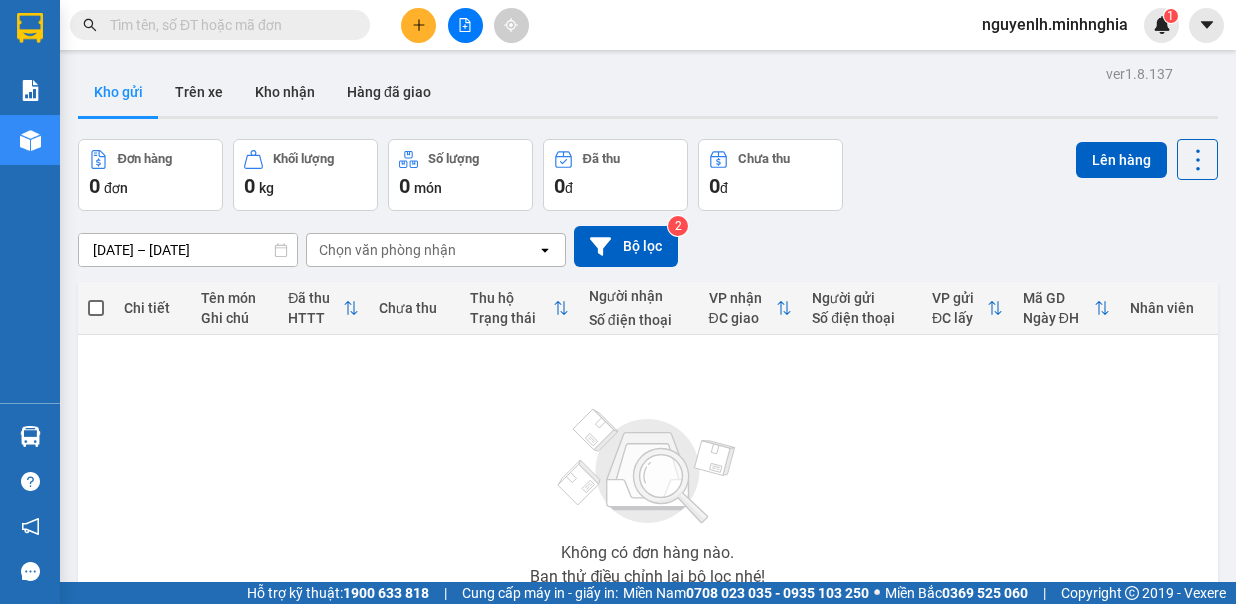 click at bounding box center [465, 25] 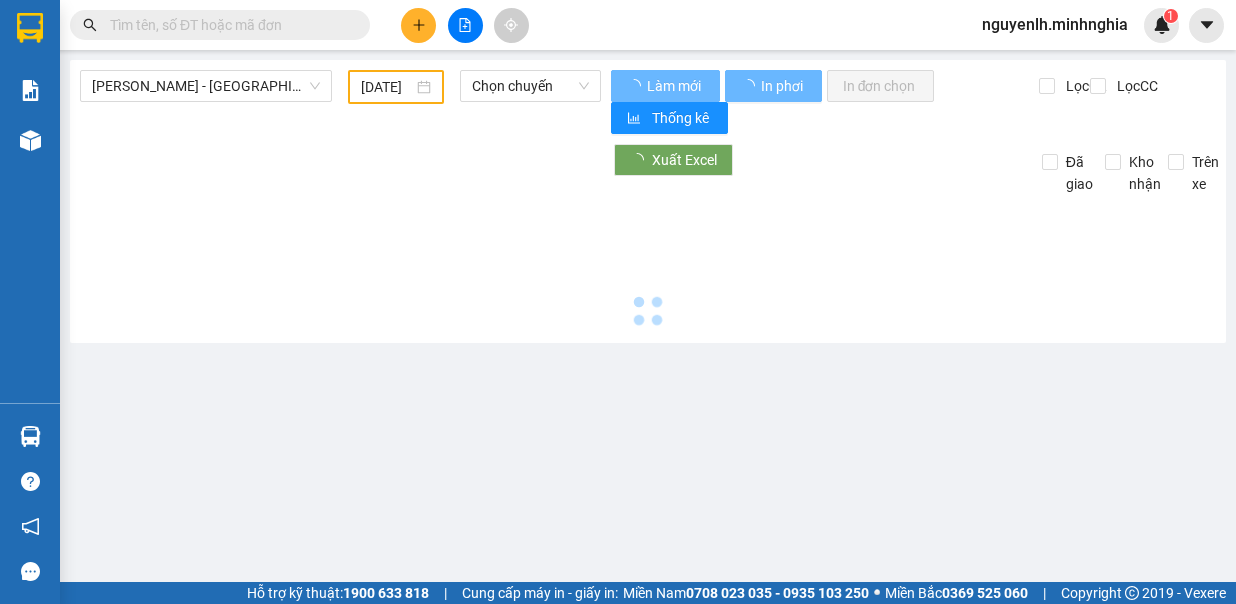 type on "[DATE]" 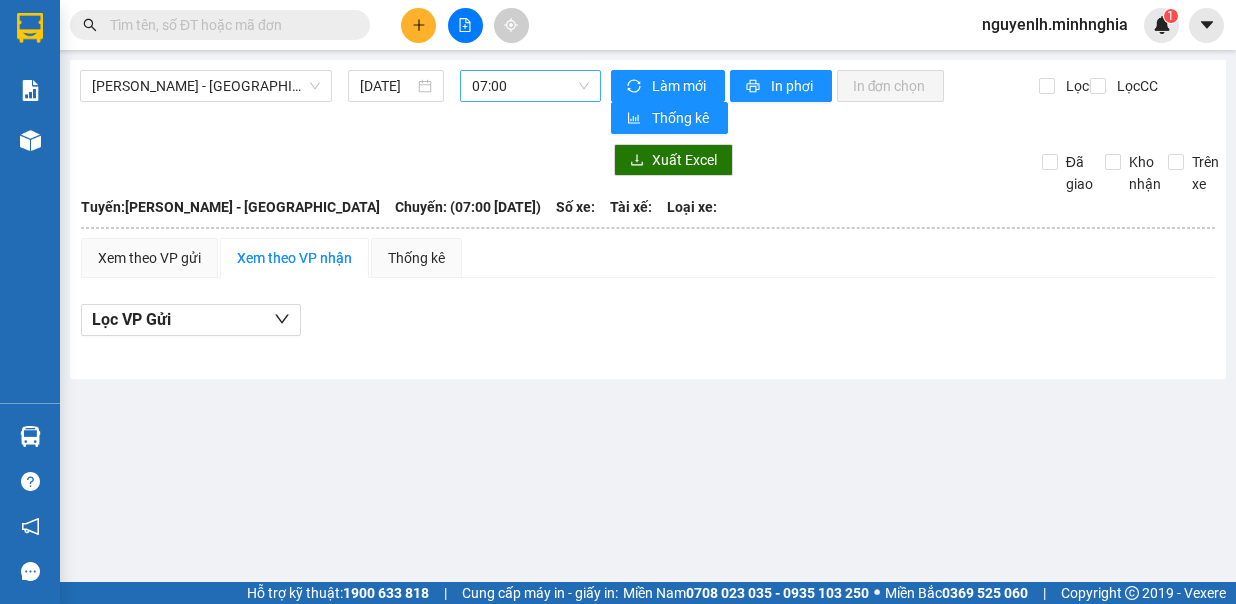 click on "07:00" at bounding box center (530, 86) 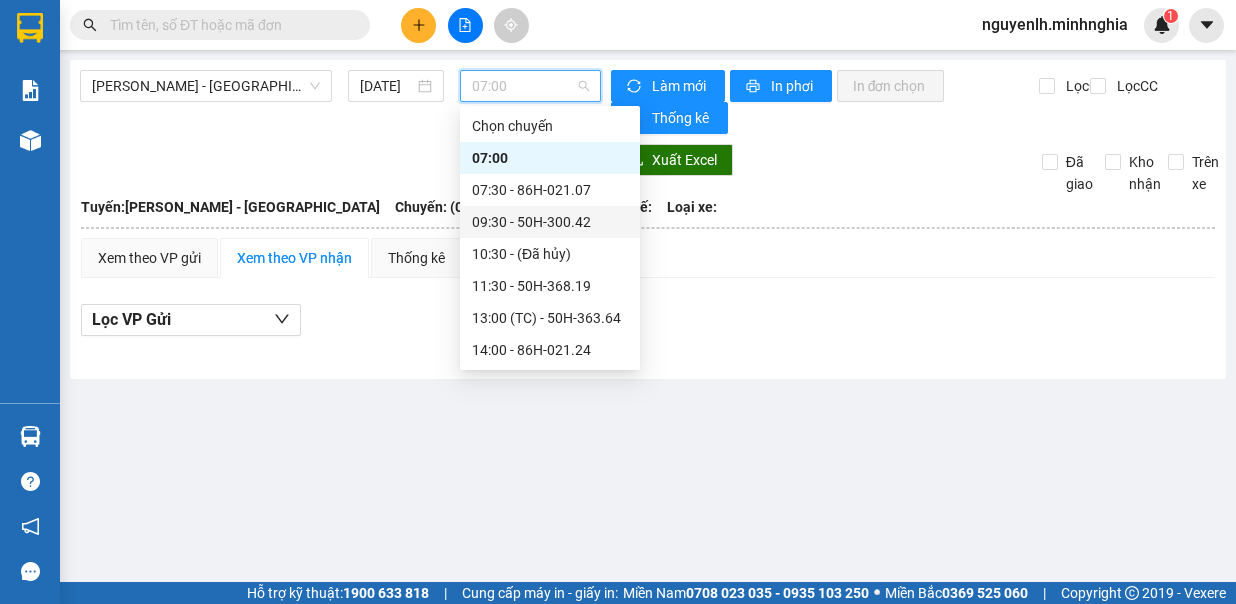 click on "07:30     - 86H-021.07" at bounding box center (550, 190) 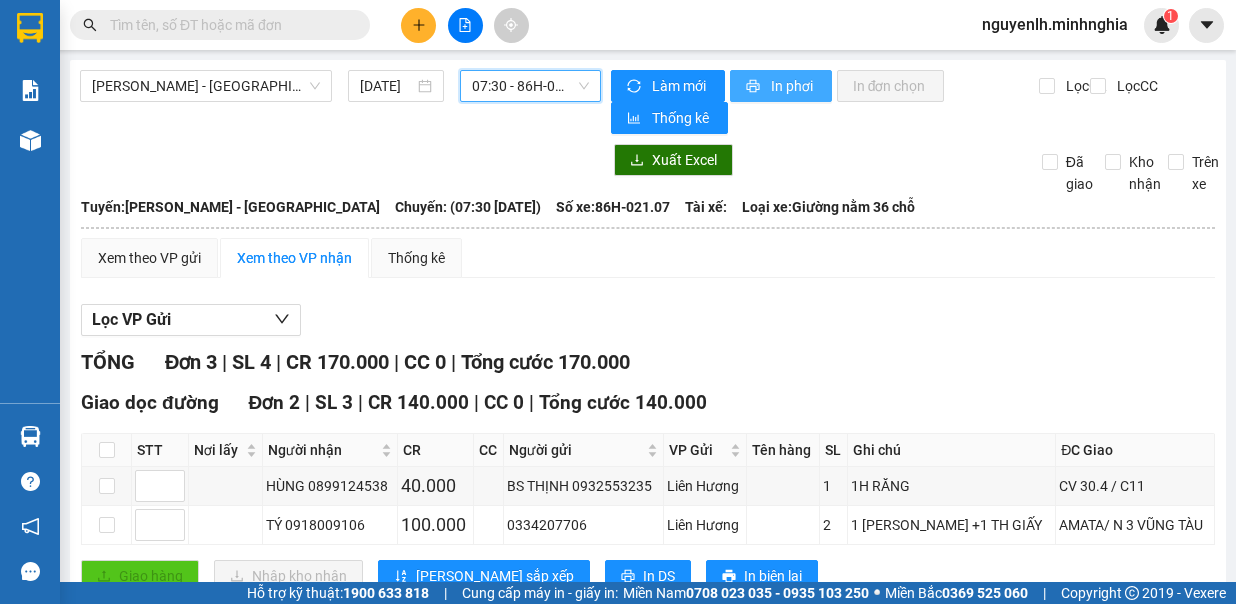 click on "In phơi" at bounding box center (793, 86) 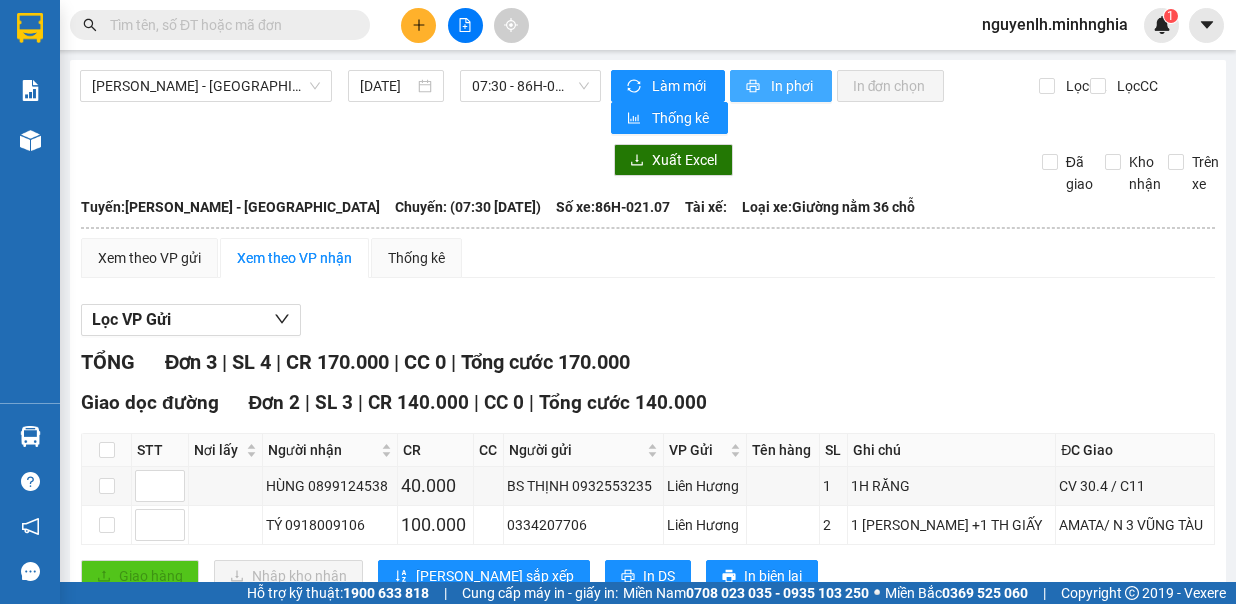 scroll, scrollTop: 245, scrollLeft: 0, axis: vertical 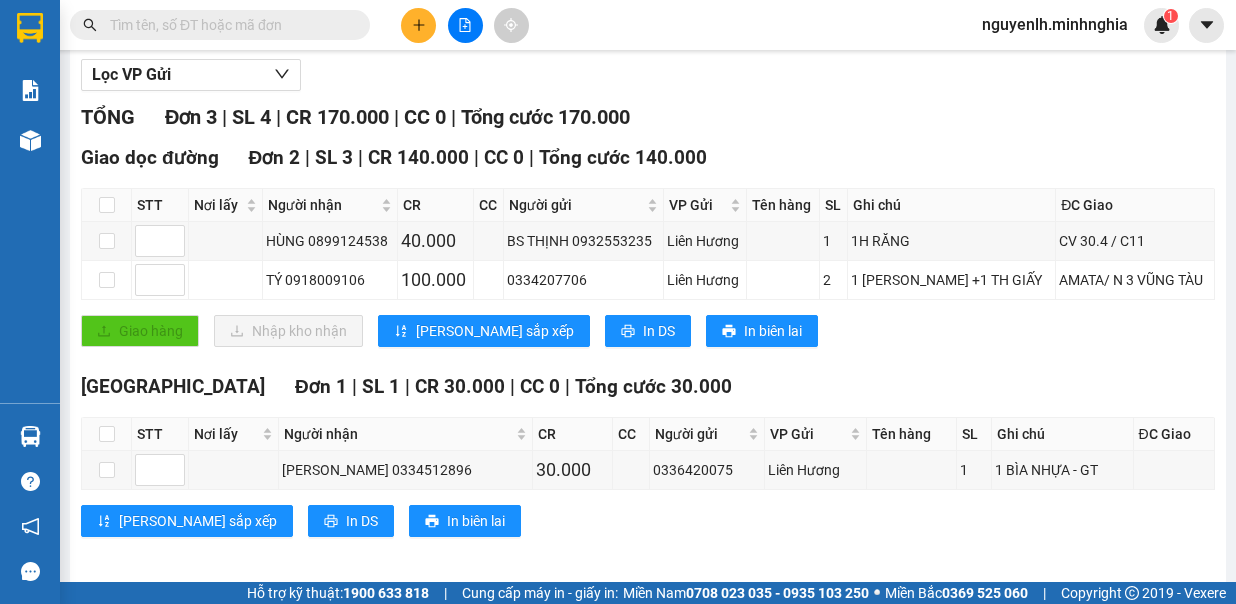 click at bounding box center [228, 25] 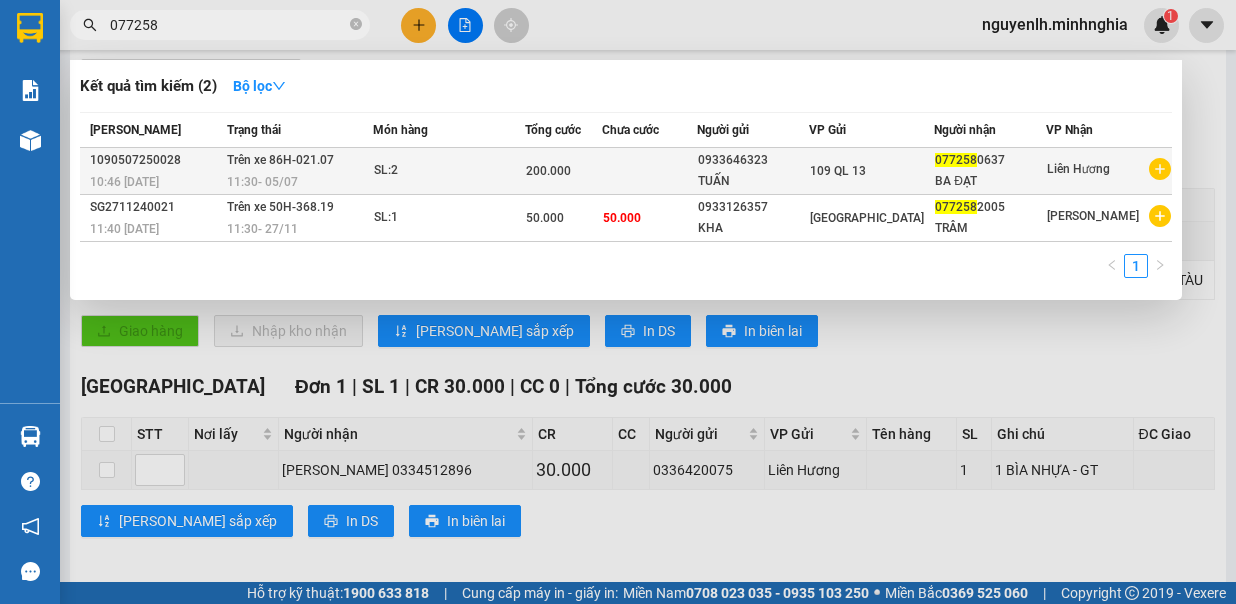 type on "077258" 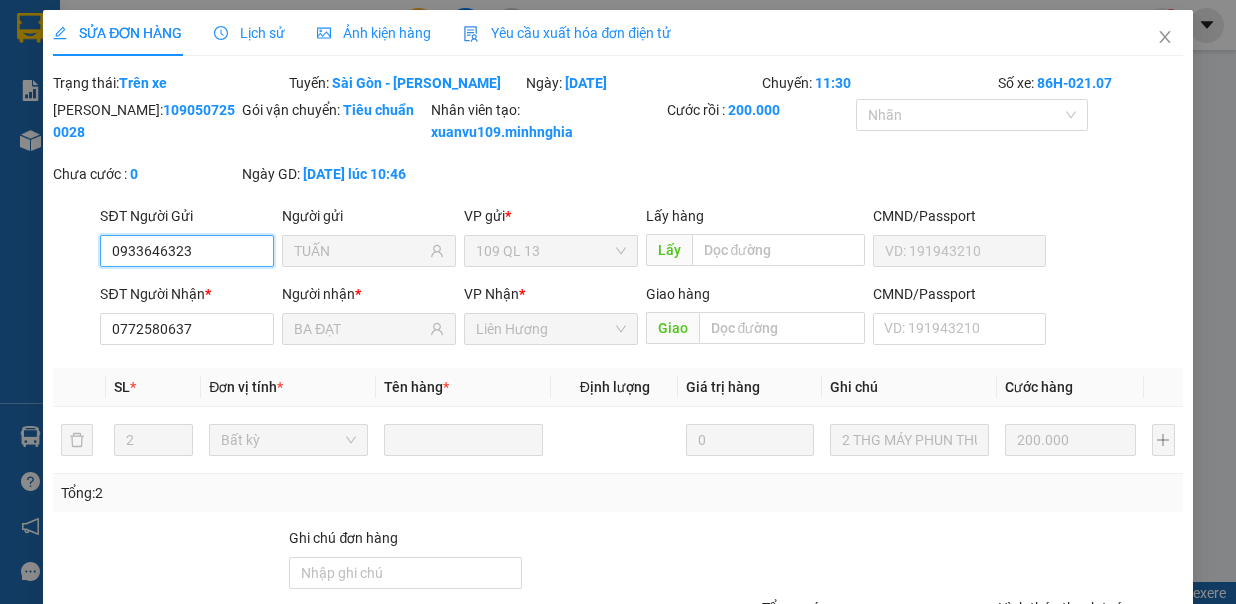type on "0933646323" 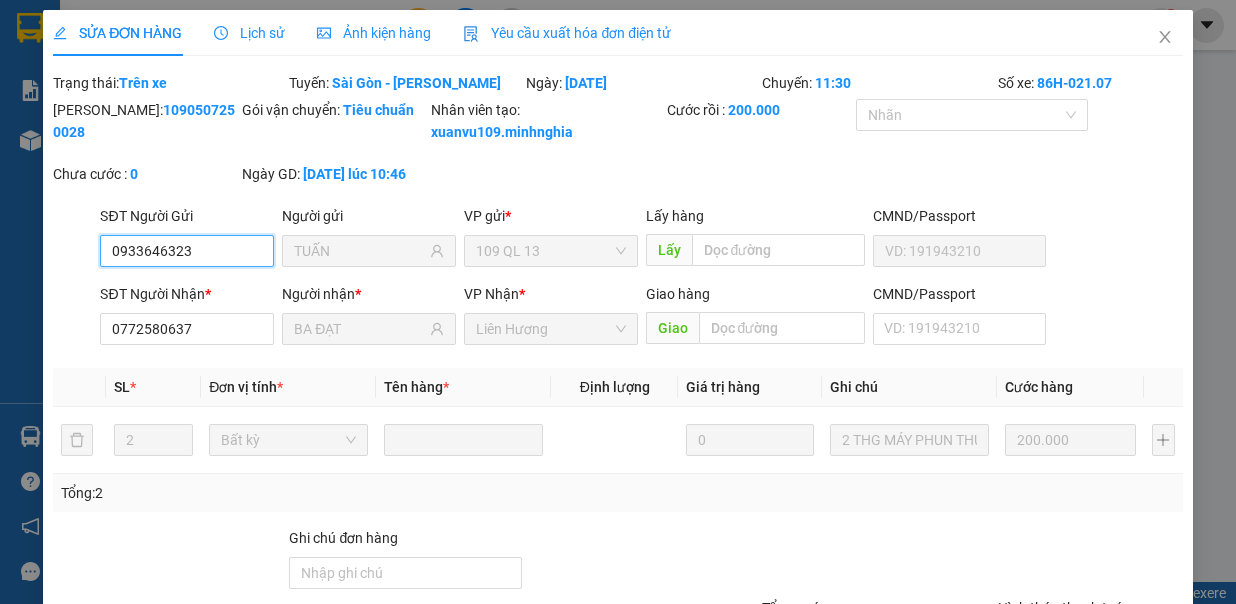type on "TUẤN" 